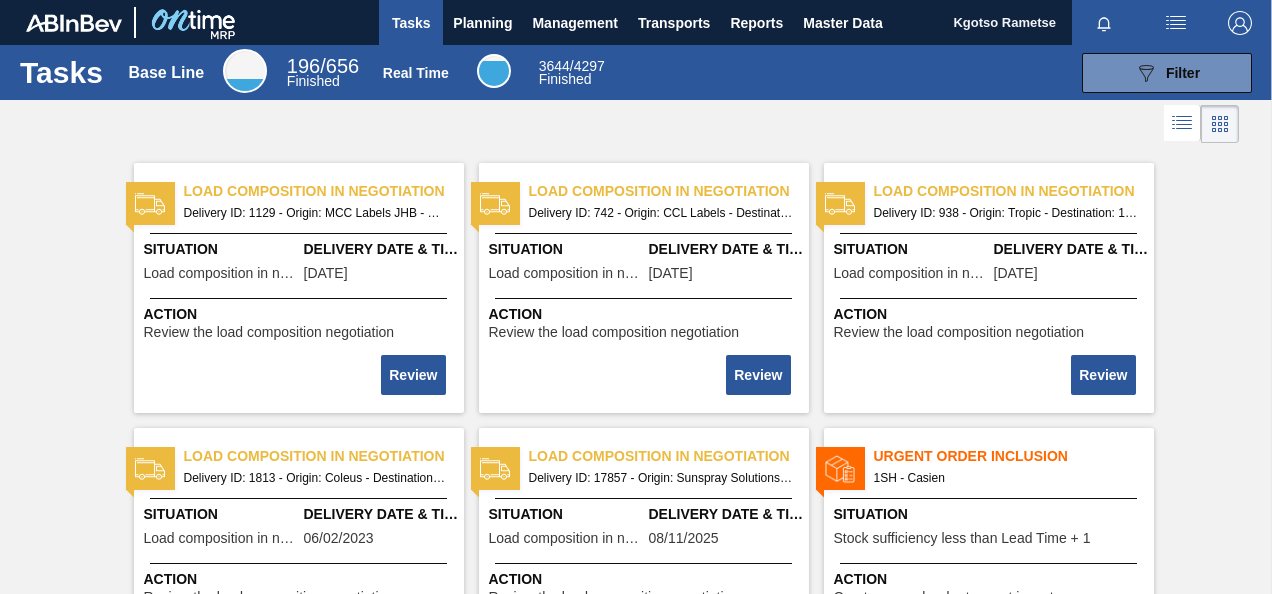scroll, scrollTop: 0, scrollLeft: 0, axis: both 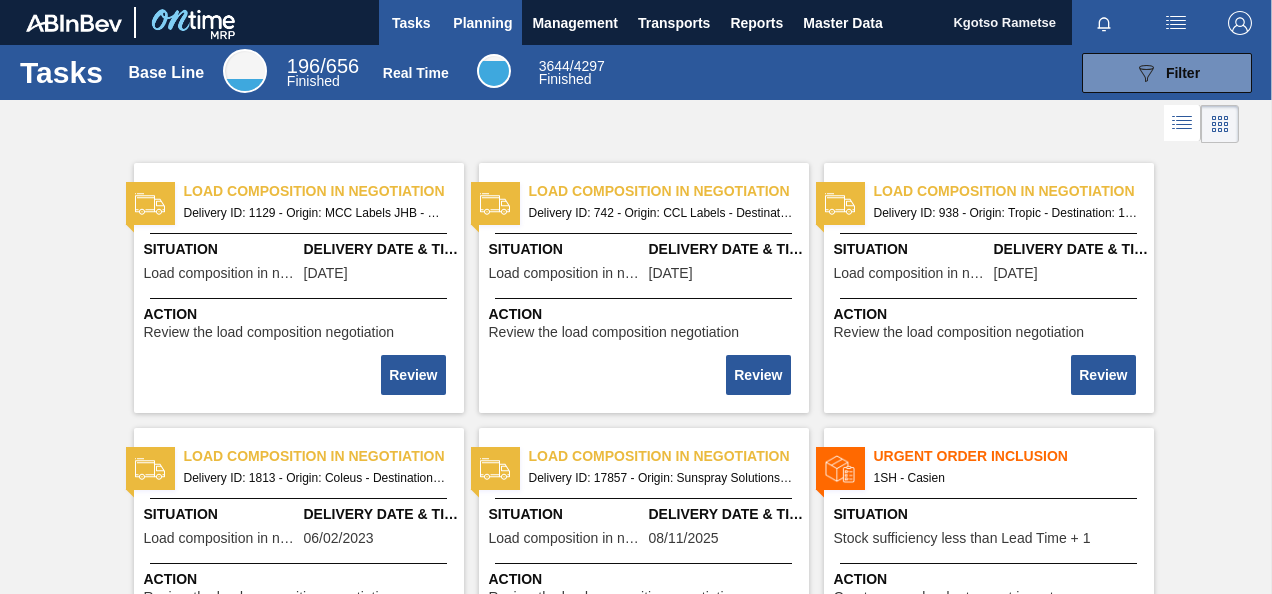 click on "Planning" at bounding box center [482, 23] 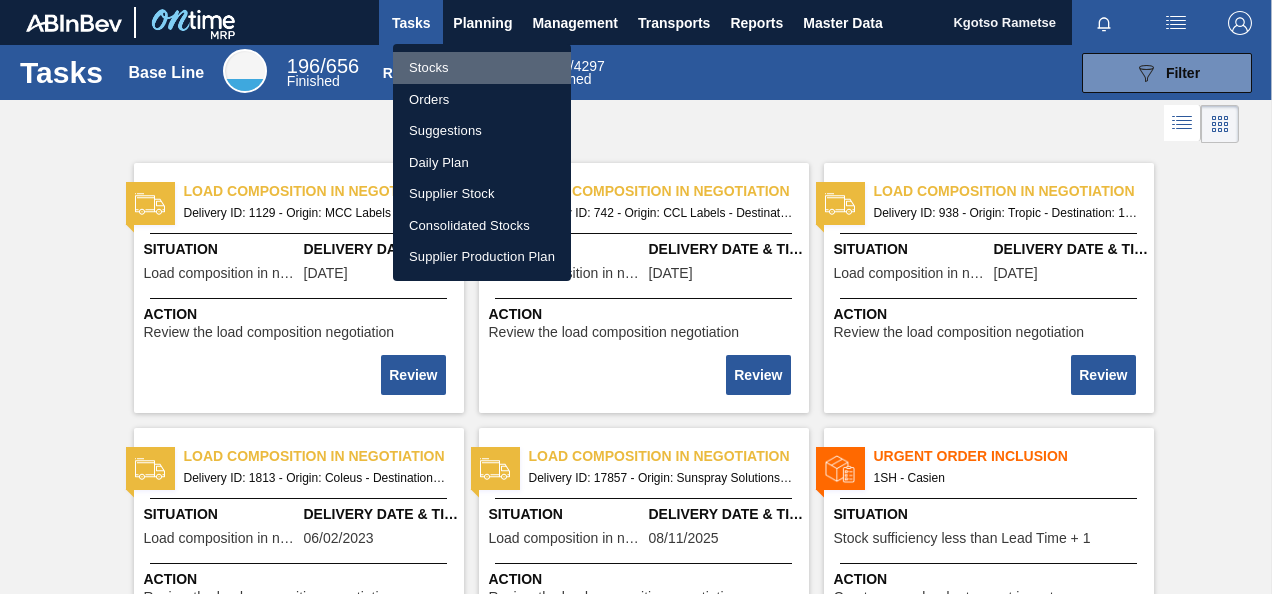click on "Stocks" at bounding box center (482, 68) 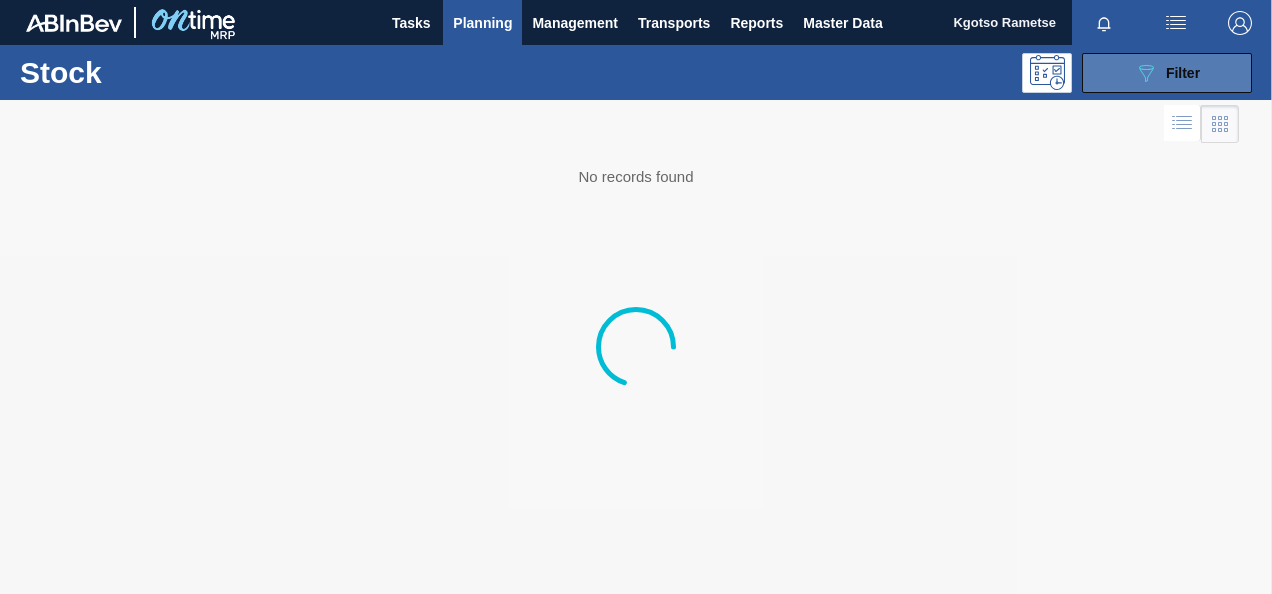 click on "089F7B8B-B2A5-4AFE-B5C0-19BA573D28AC Filter" at bounding box center [1167, 73] 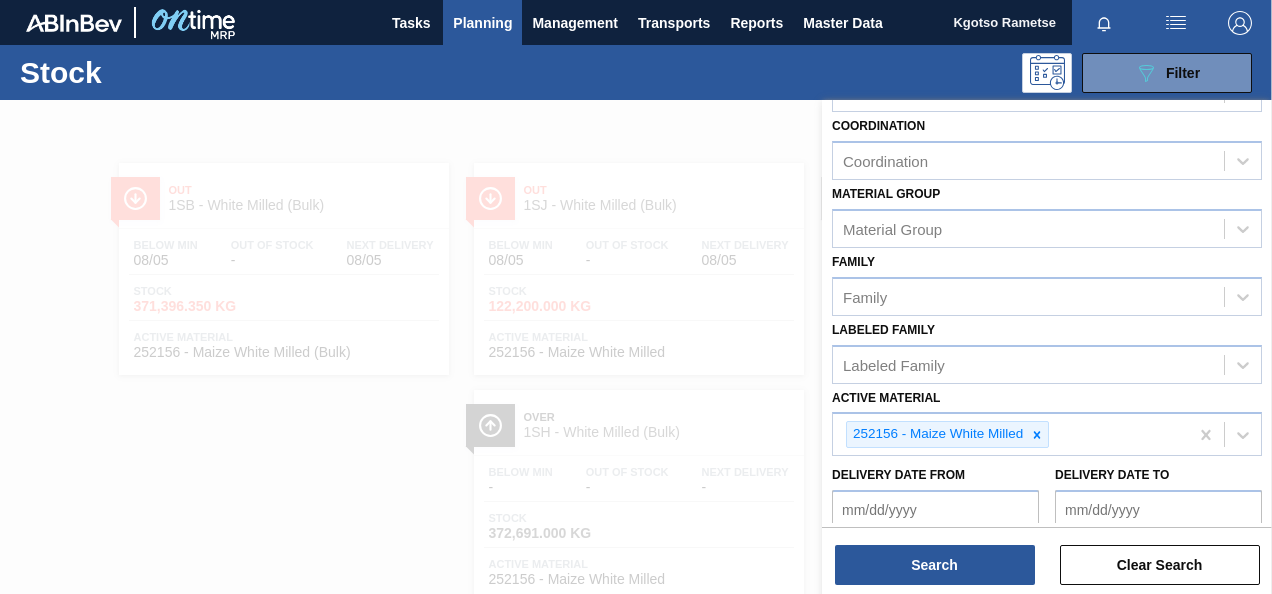 scroll, scrollTop: 362, scrollLeft: 0, axis: vertical 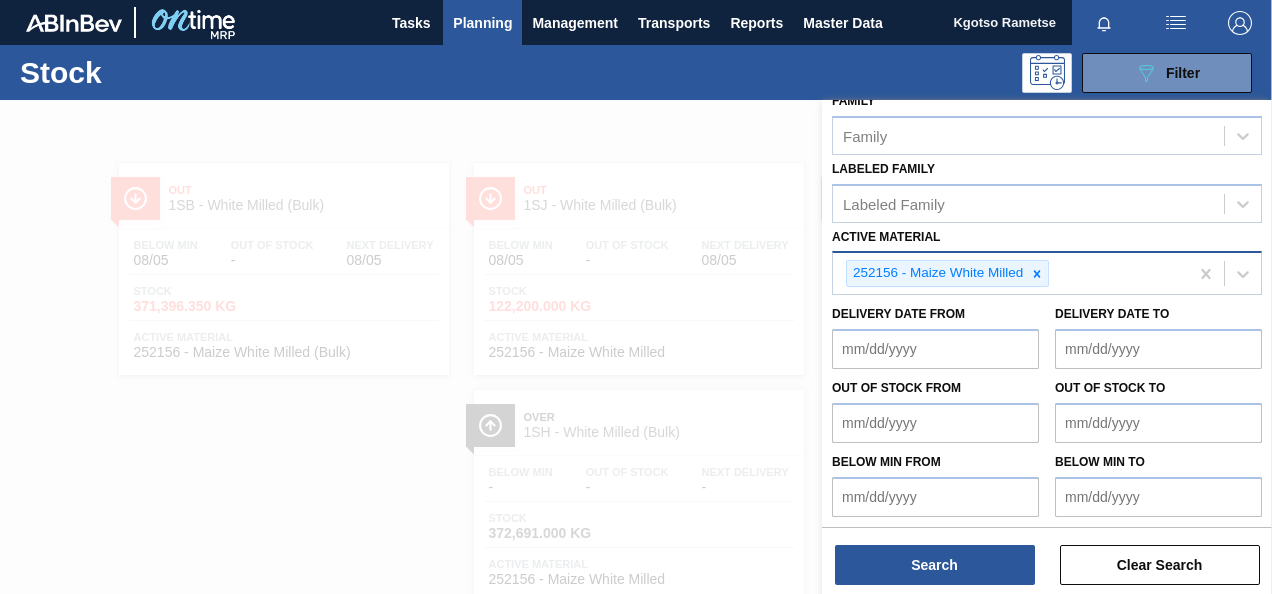 click 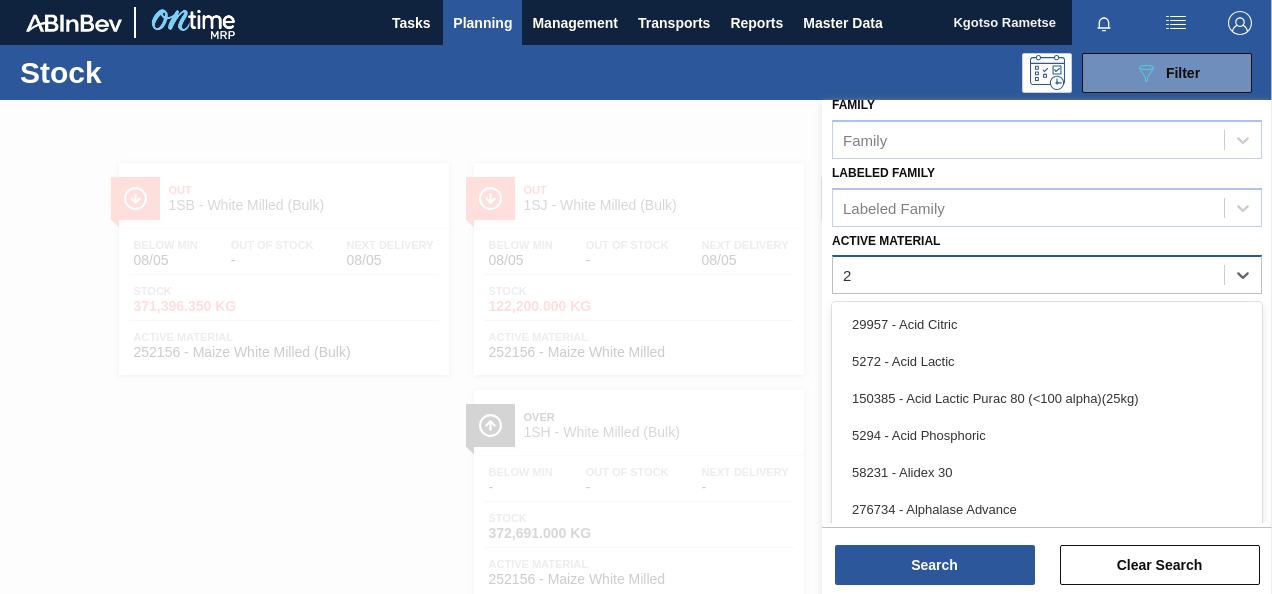 scroll, scrollTop: 10, scrollLeft: 0, axis: vertical 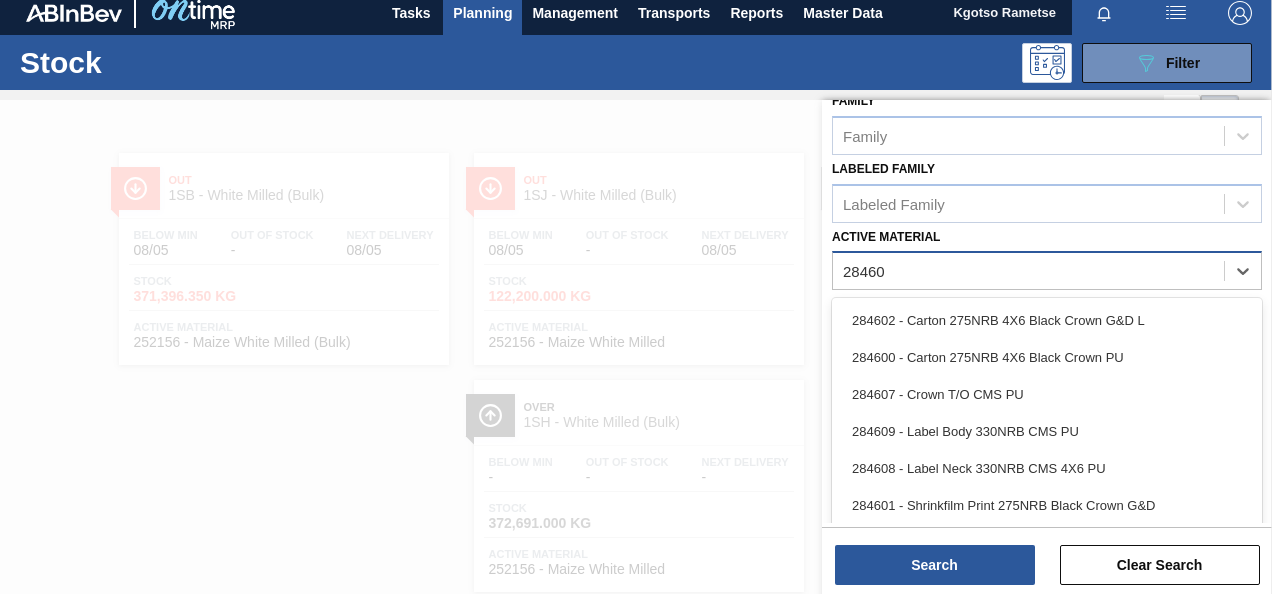 type on "284605" 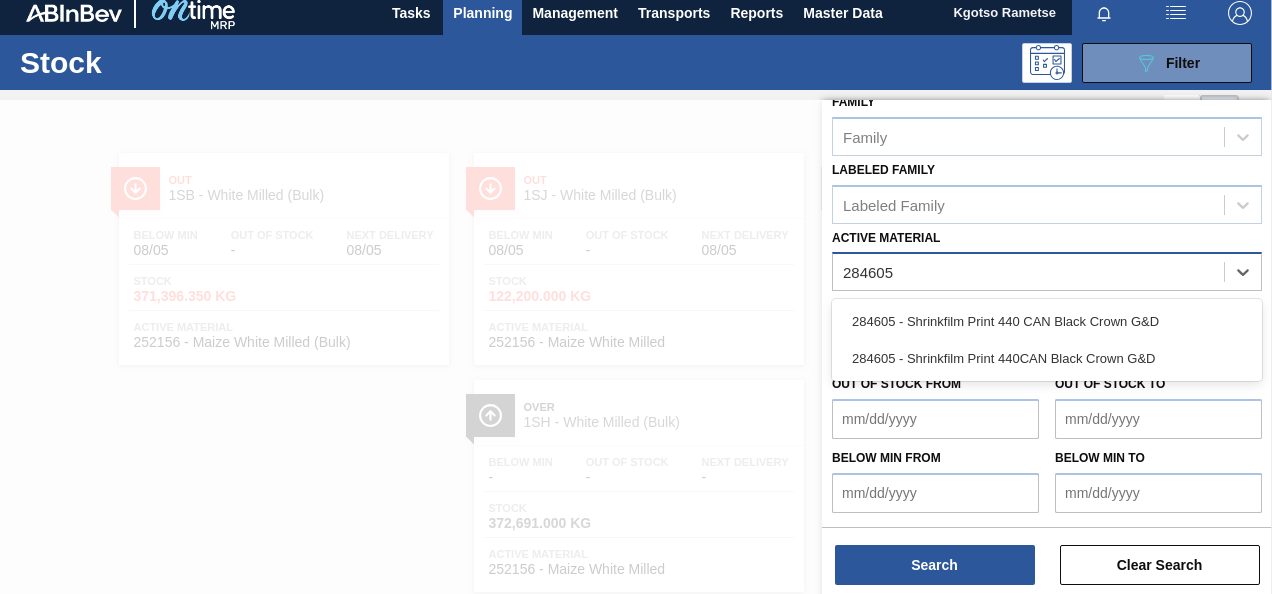 scroll, scrollTop: 358, scrollLeft: 0, axis: vertical 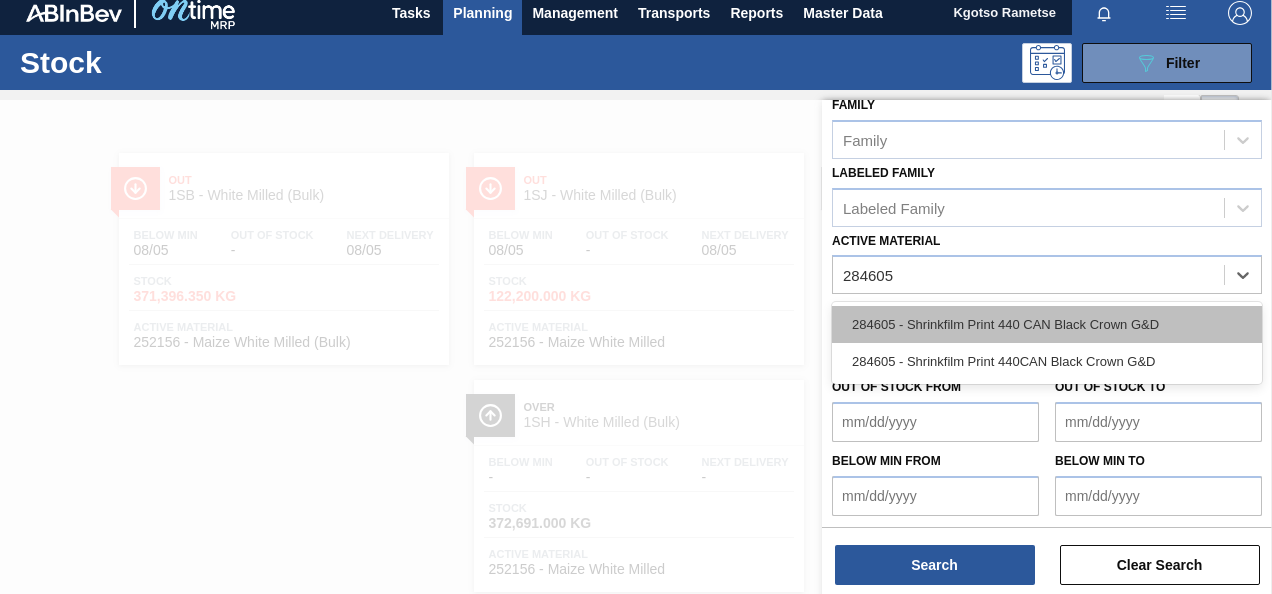 click on "284605 - Shrinkfilm Print 440 CAN Black Crown G&D" at bounding box center (1047, 324) 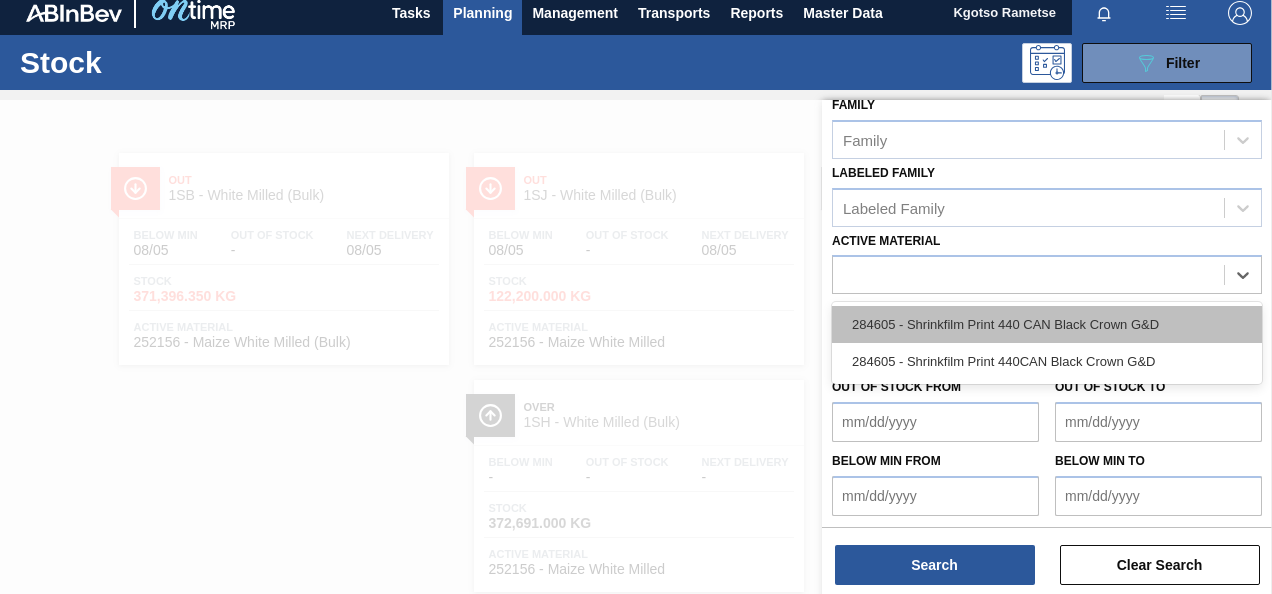 scroll, scrollTop: 362, scrollLeft: 0, axis: vertical 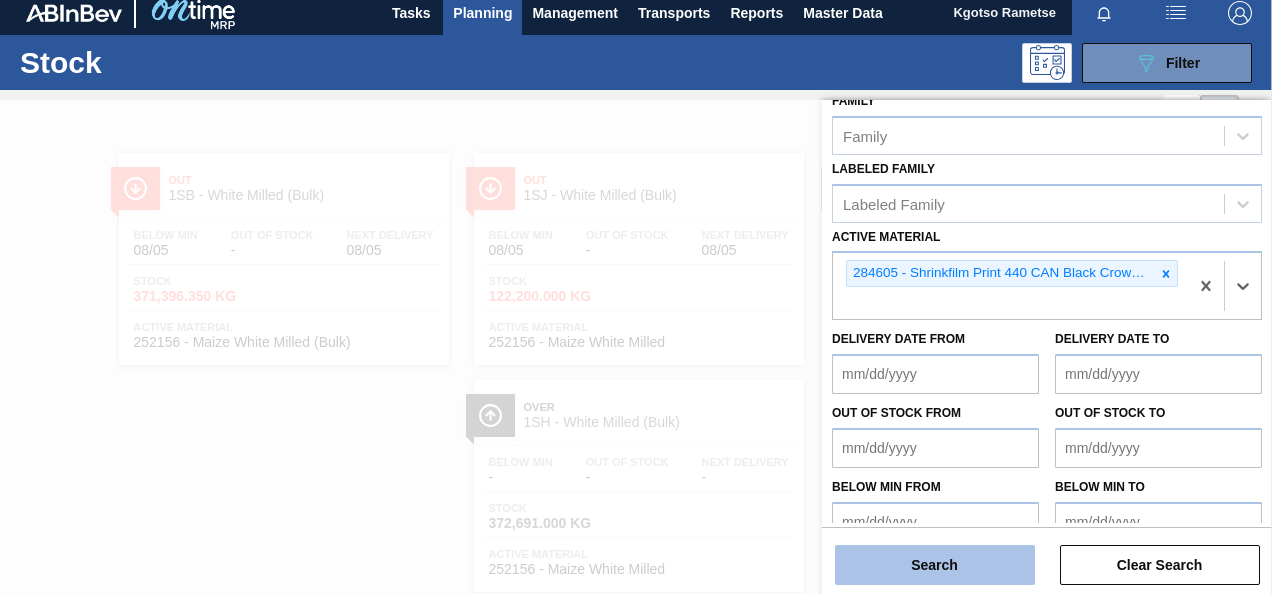 click on "Search" at bounding box center [935, 565] 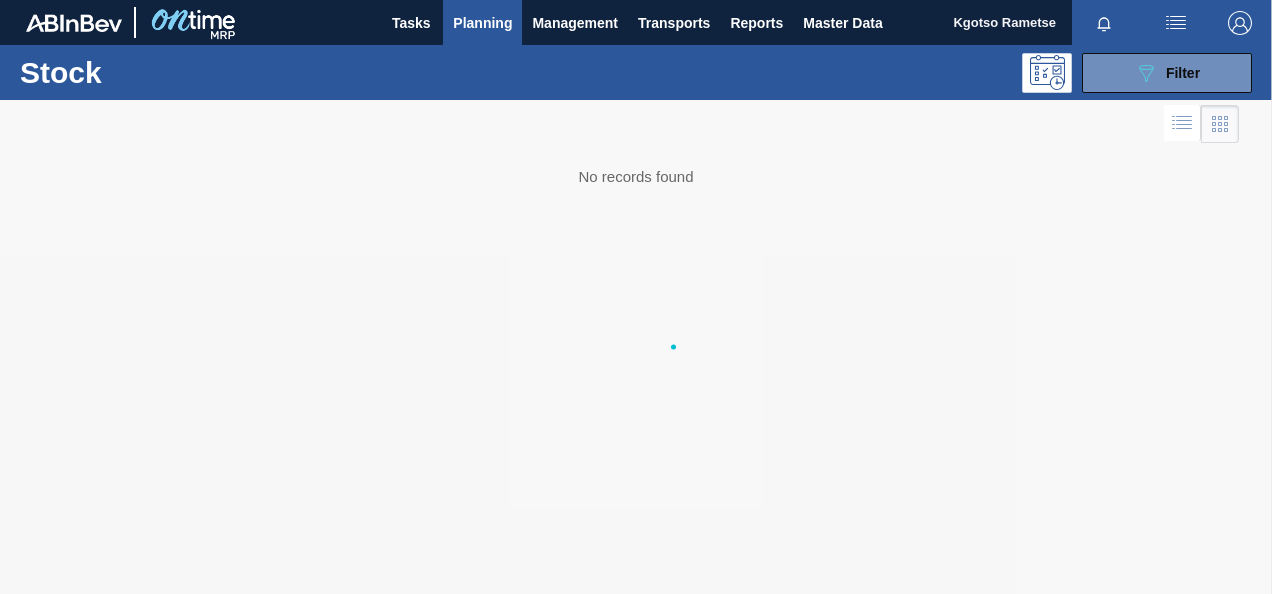 scroll, scrollTop: 0, scrollLeft: 0, axis: both 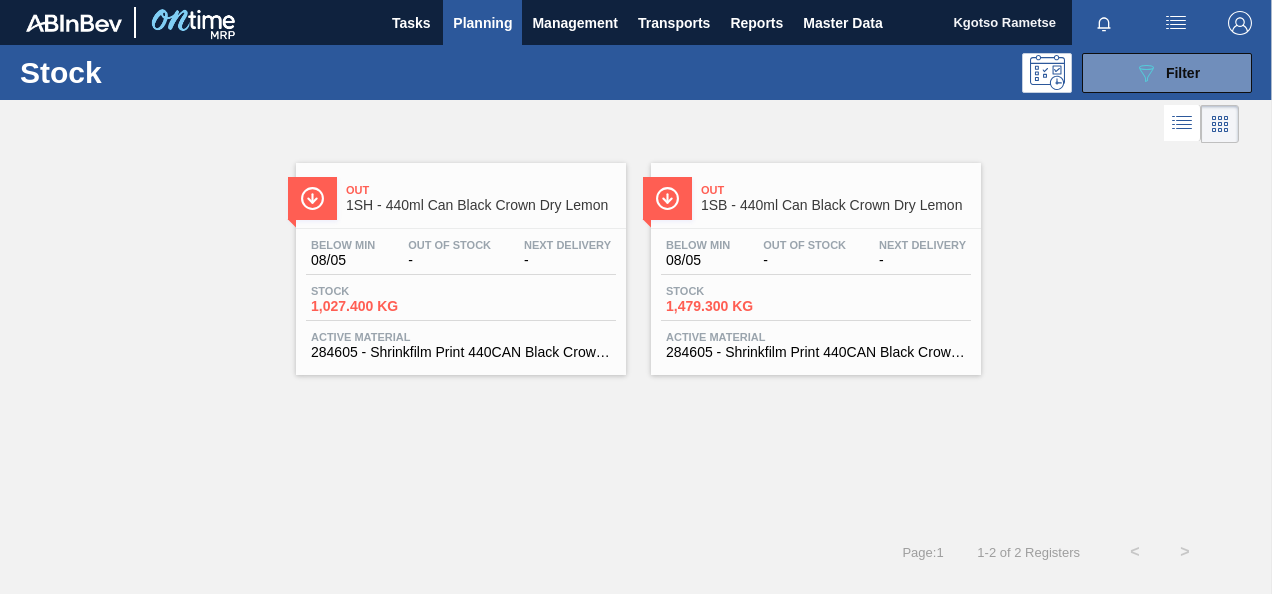 click on "Below Min [DATE] Out Of Stock - Next Delivery - Stock 1,479.300 KG Active Material 284605 - Shrinkfilm Print 440CAN Black Crown G&D" at bounding box center (816, 297) 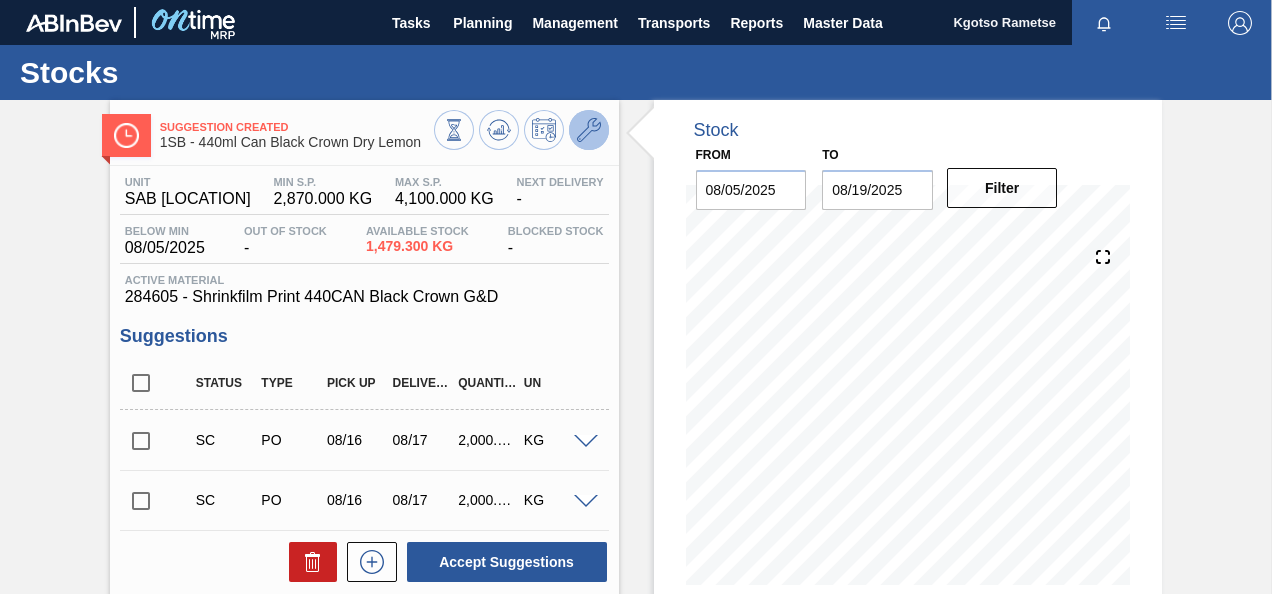 click 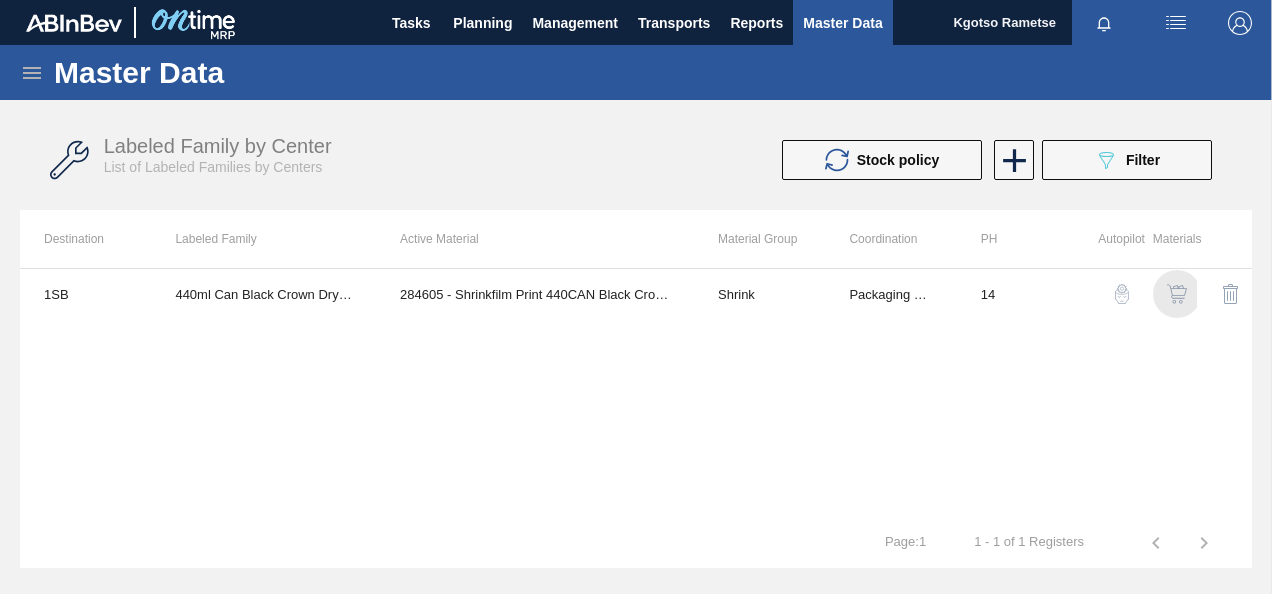 click at bounding box center (1177, 294) 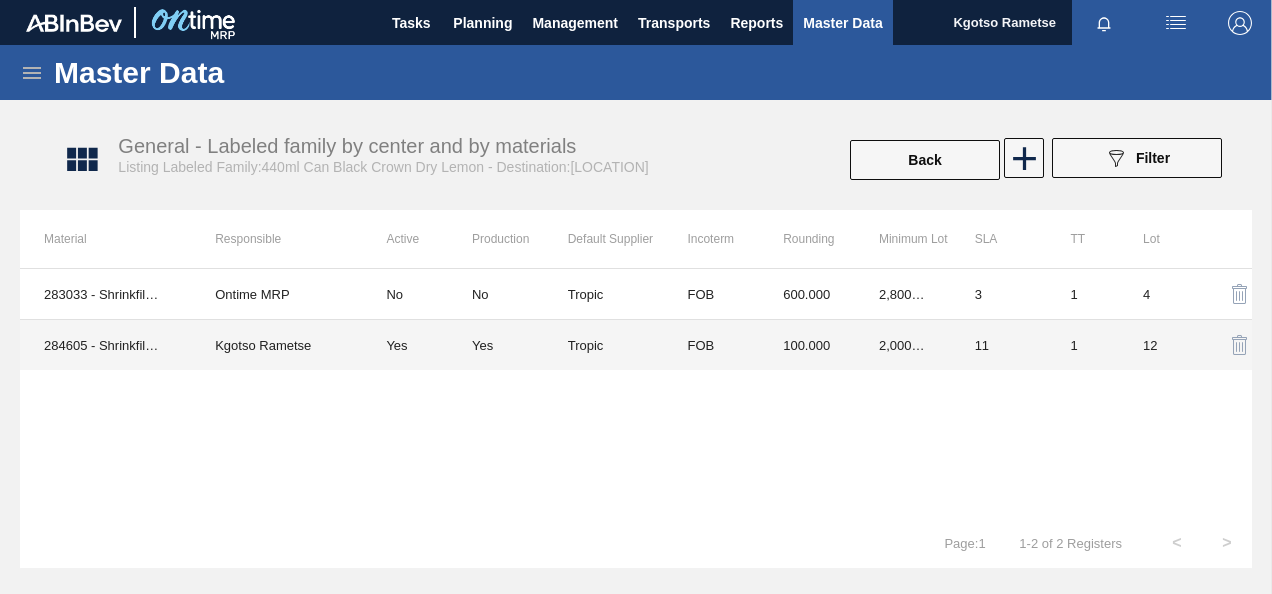 click on "FOB" at bounding box center (711, 345) 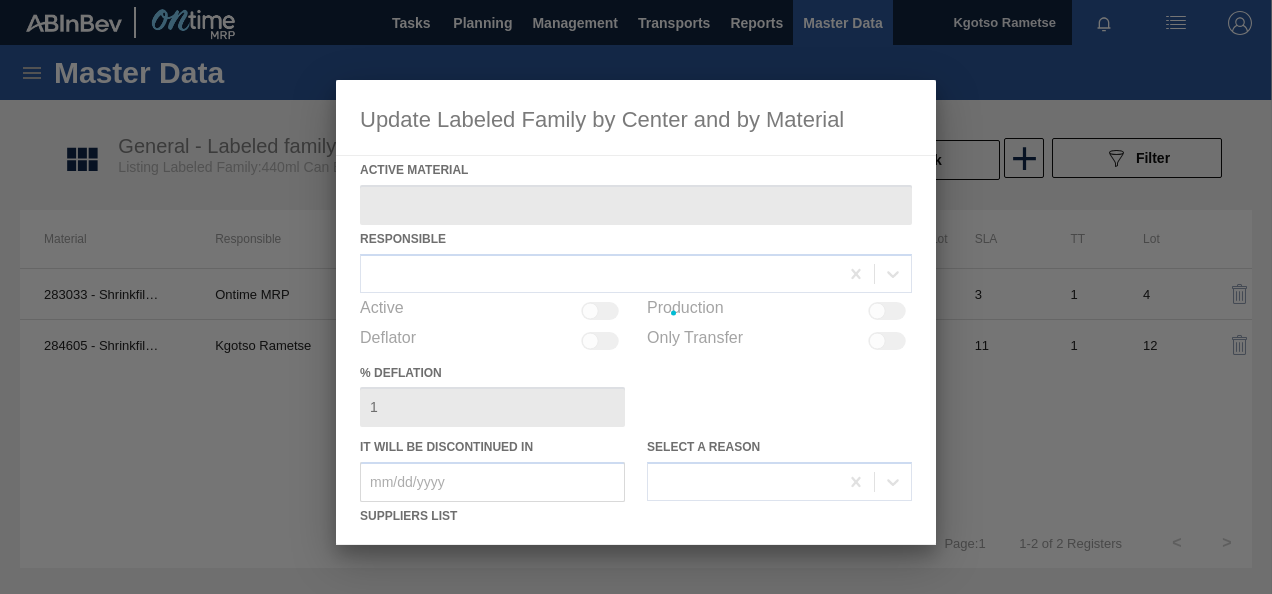 type on "284605 - Shrinkfilm Print 440CAN Black Crown G&D" 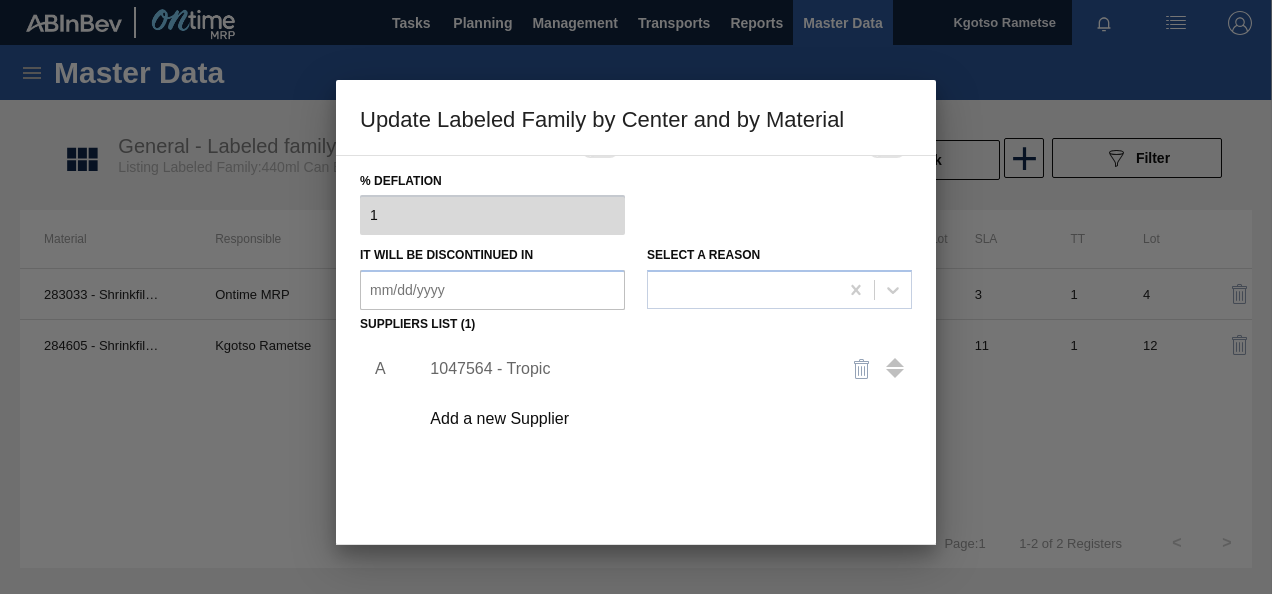 scroll, scrollTop: 306, scrollLeft: 0, axis: vertical 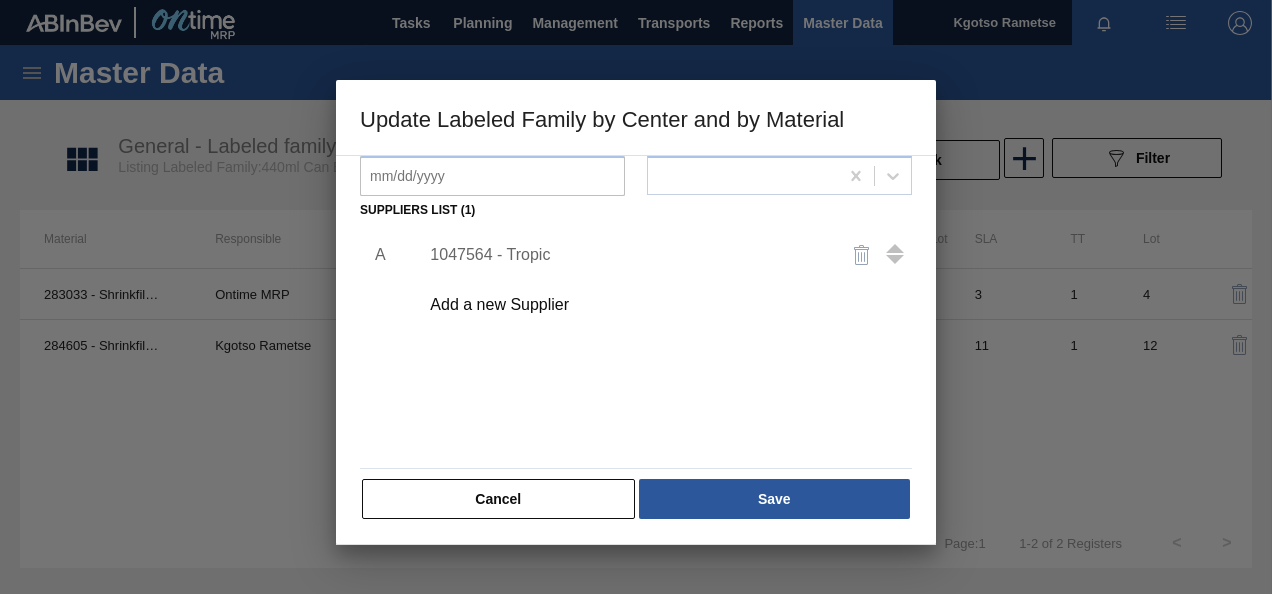 click on "1047564 - Tropic" at bounding box center (626, 255) 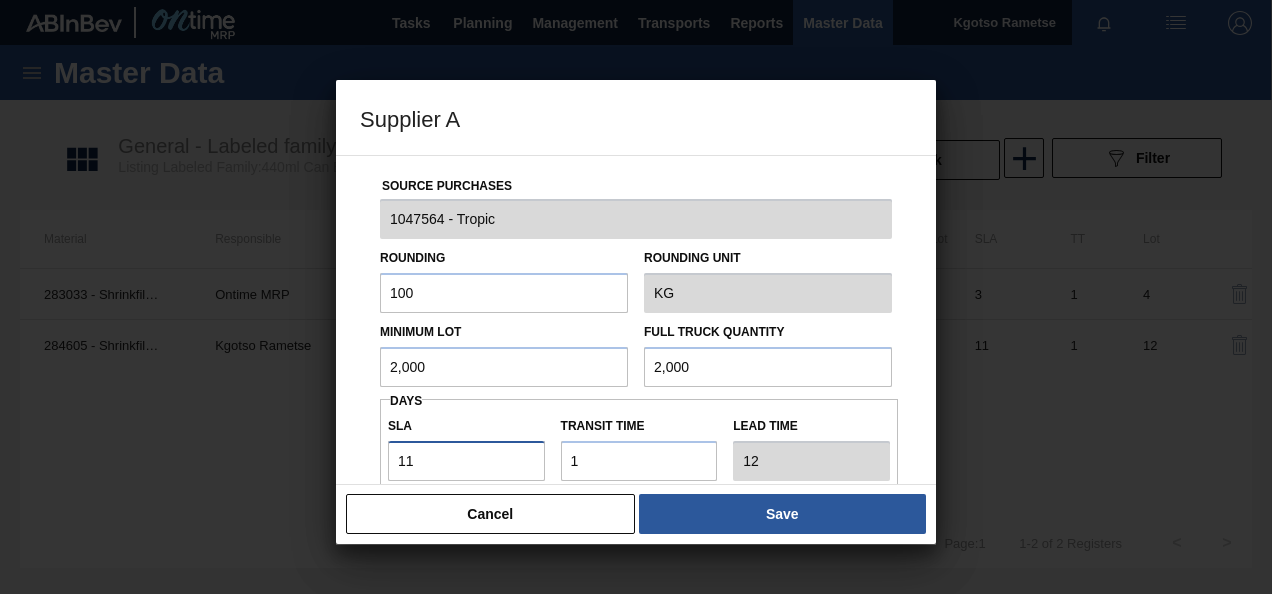 drag, startPoint x: 457, startPoint y: 451, endPoint x: 300, endPoint y: 470, distance: 158.14551 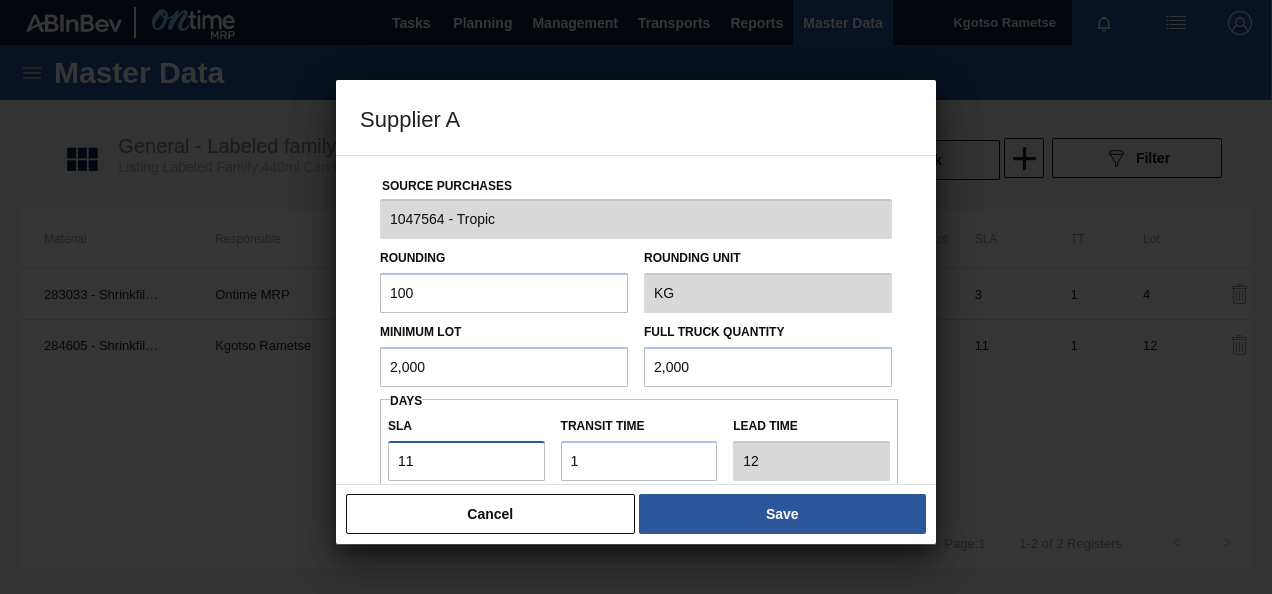 click on "Supplier A Source Purchases 1047564 - Tropic Rounding 100 Rounding Unit KG Minimum Lot 2,000 Full Truck Quantity 2,000 Days SLA 11 Transit time Lead time 12 Port to Door Transit Time (days) Incoterm FOB Monthly Material Group Settings Create automatic load composition Accept Orders Automatically Cancel Save" at bounding box center [636, 297] 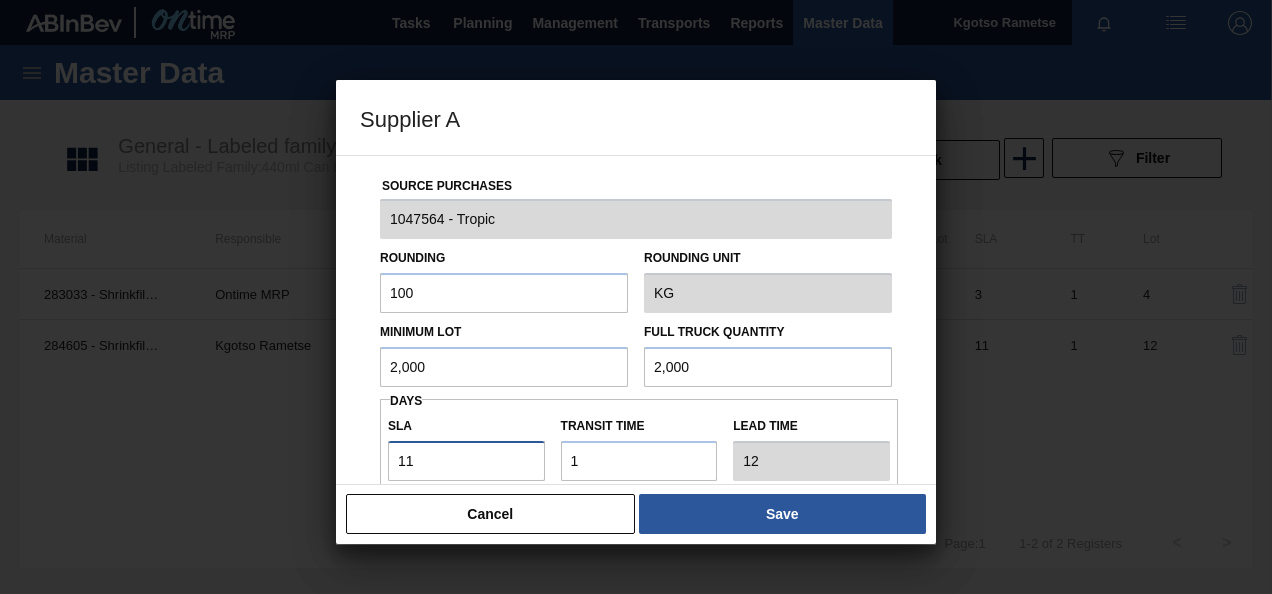 type on "2" 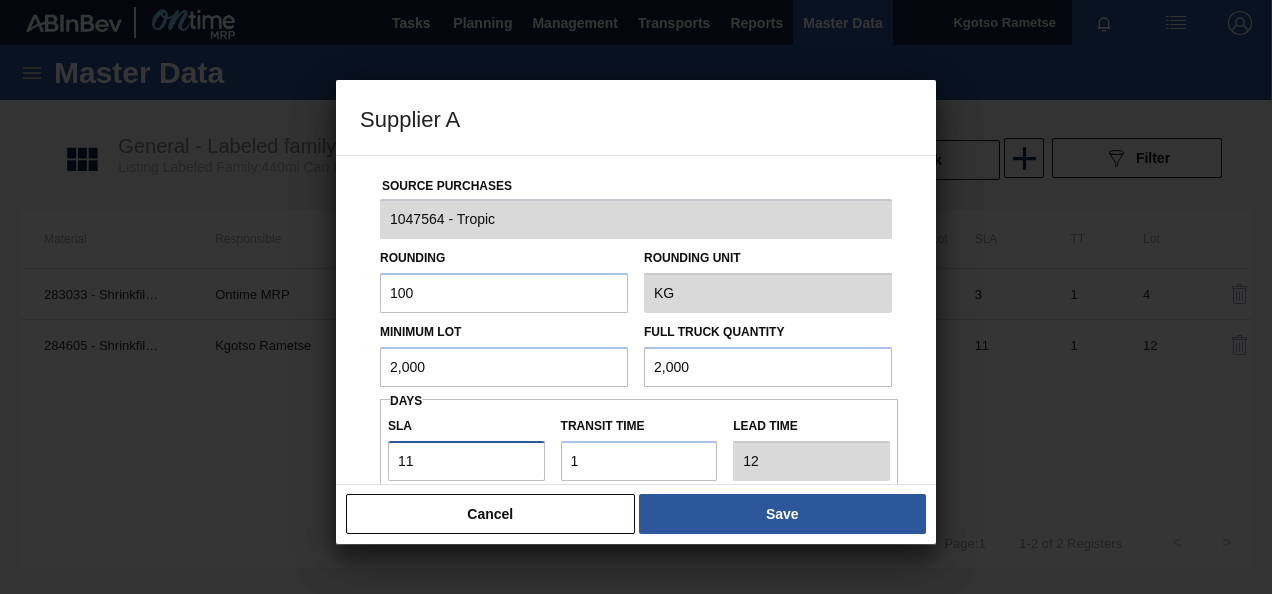type on "3" 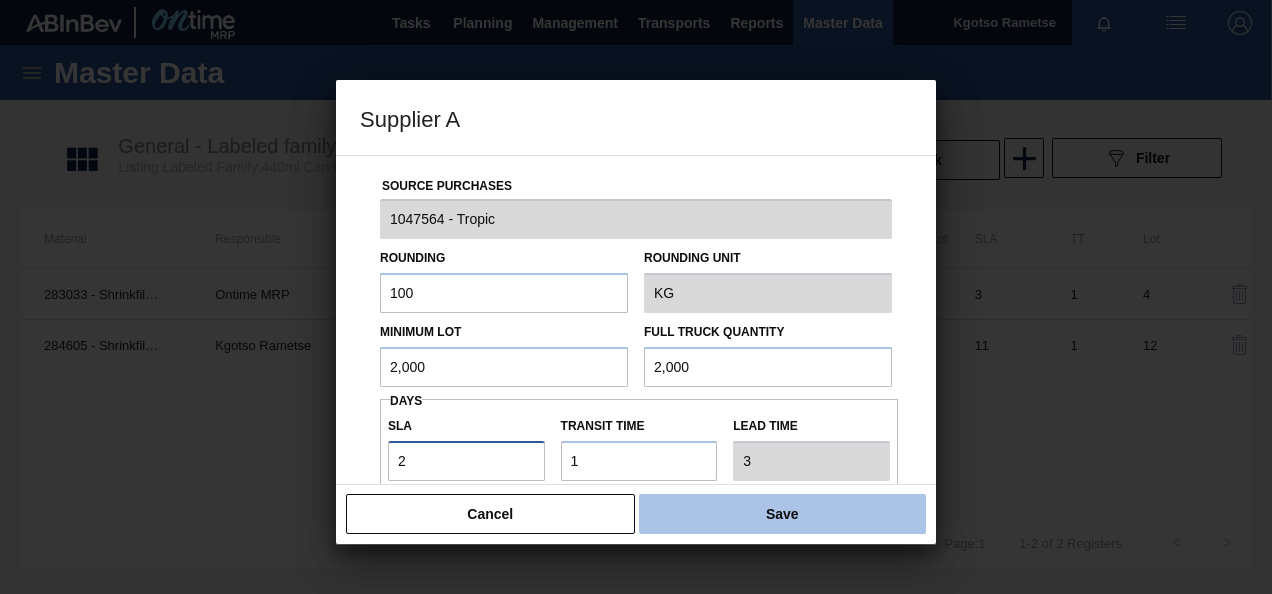 type on "2" 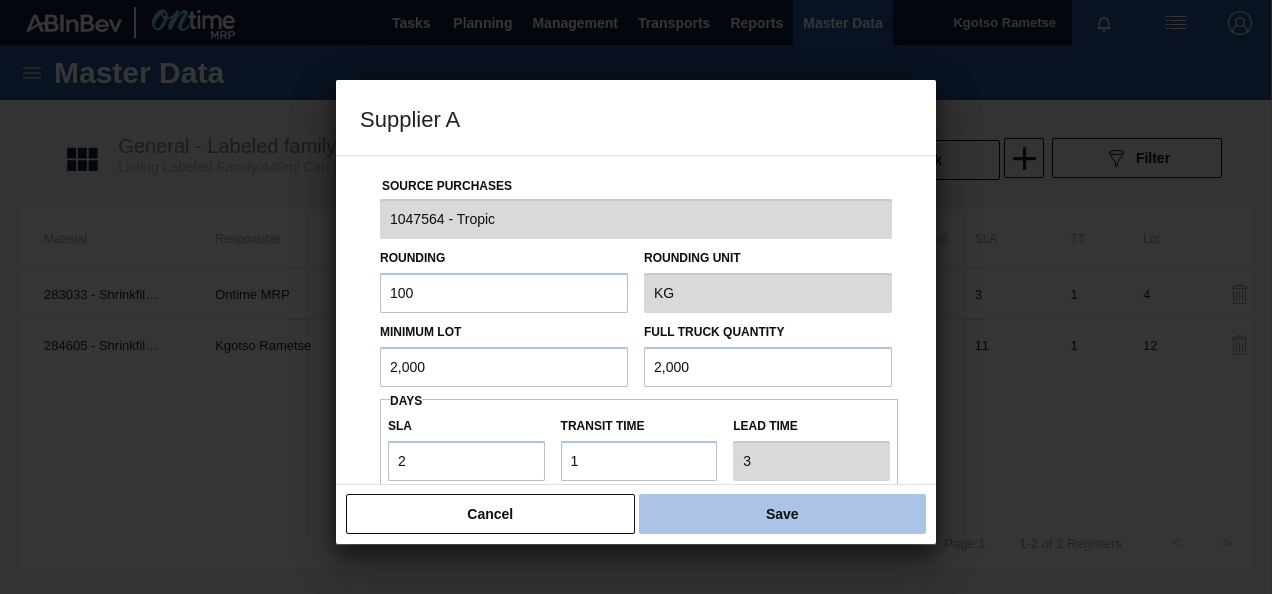 click on "Save" at bounding box center (782, 514) 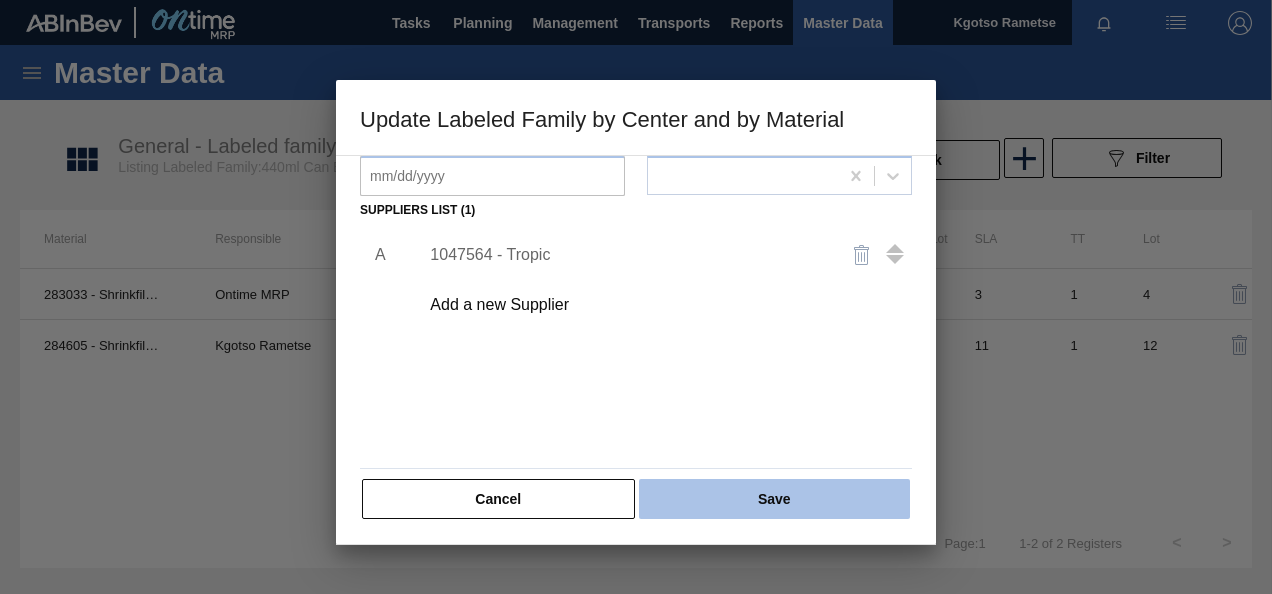 click on "Save" at bounding box center (774, 499) 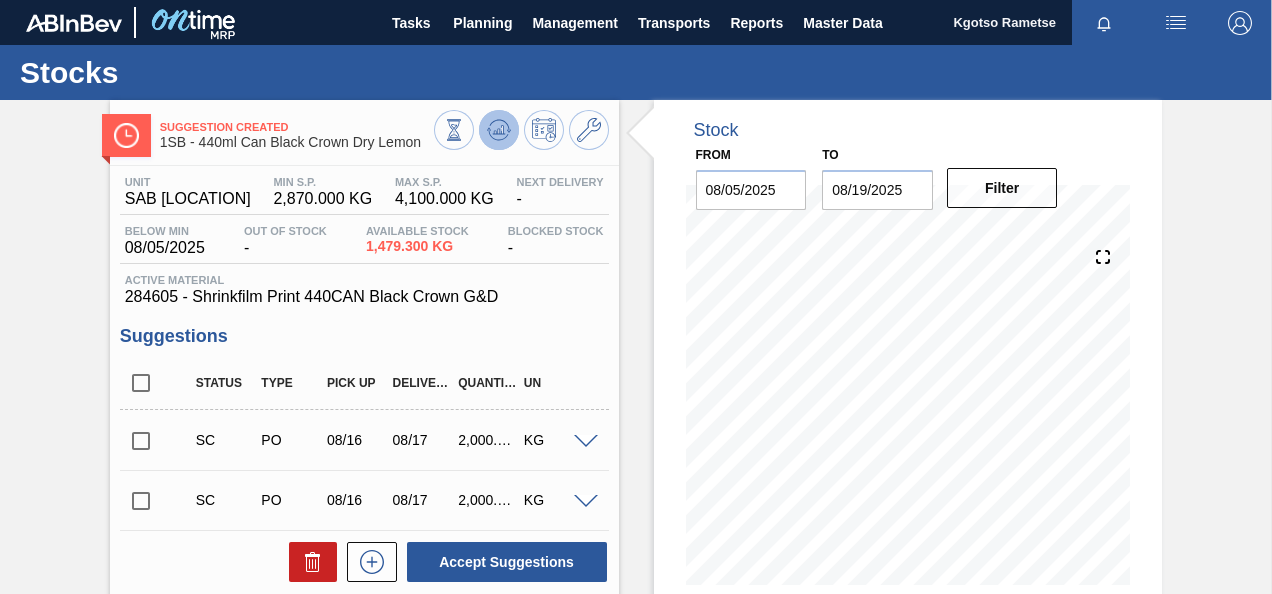 click at bounding box center [499, 130] 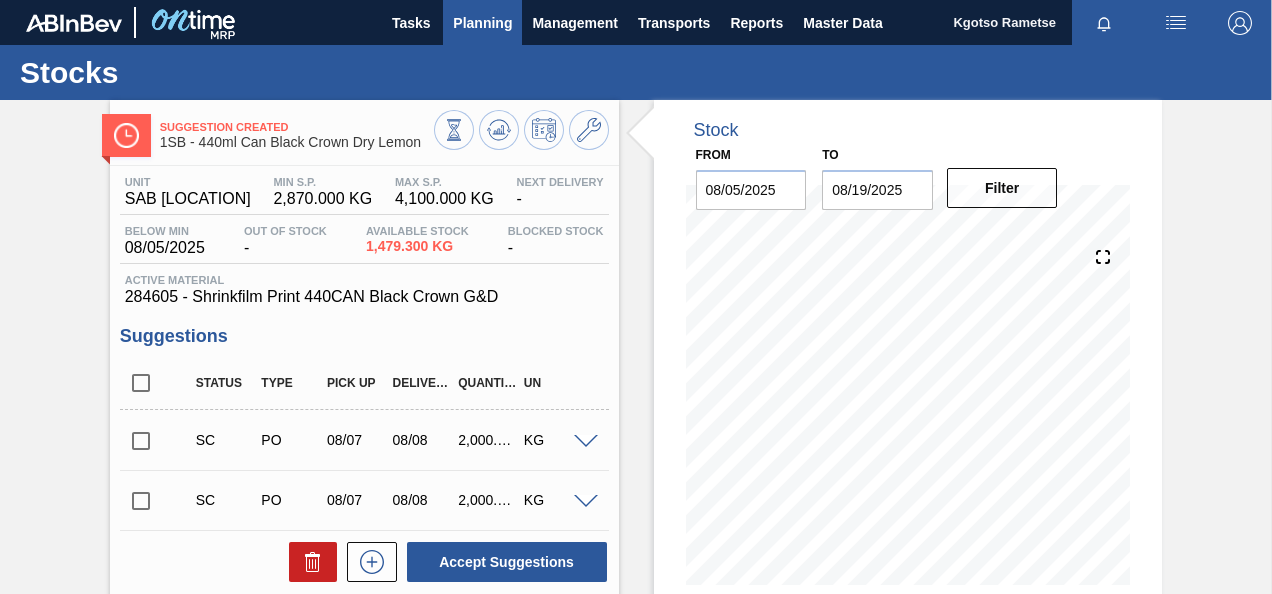 click on "Planning" at bounding box center (482, 23) 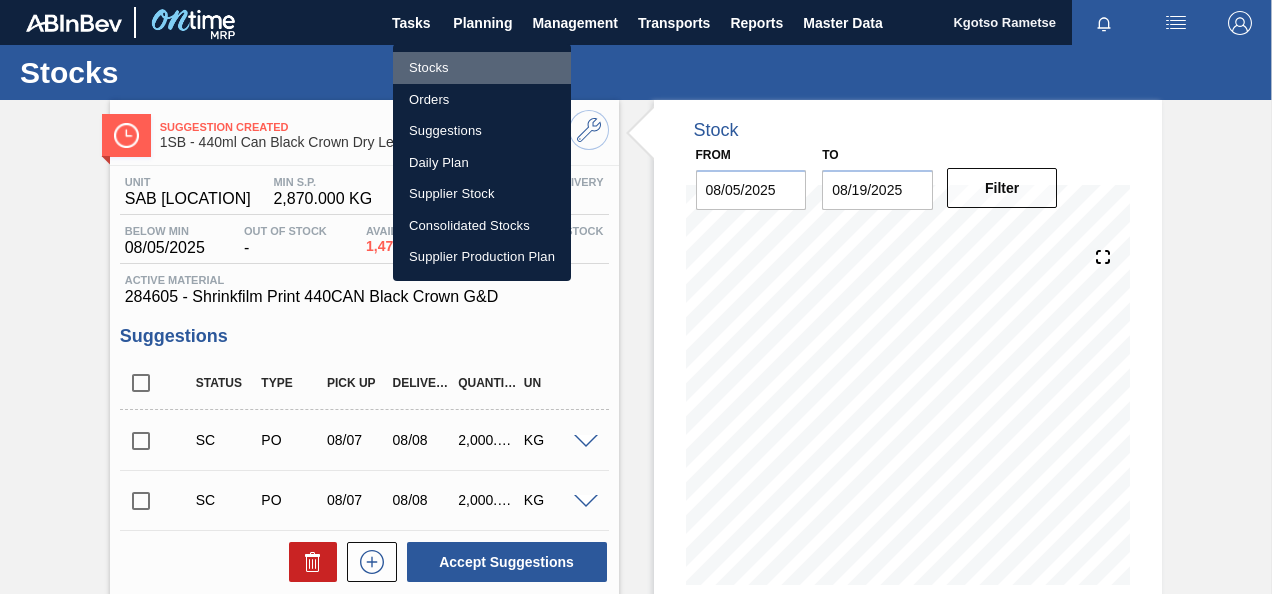 click on "Stocks" at bounding box center (482, 68) 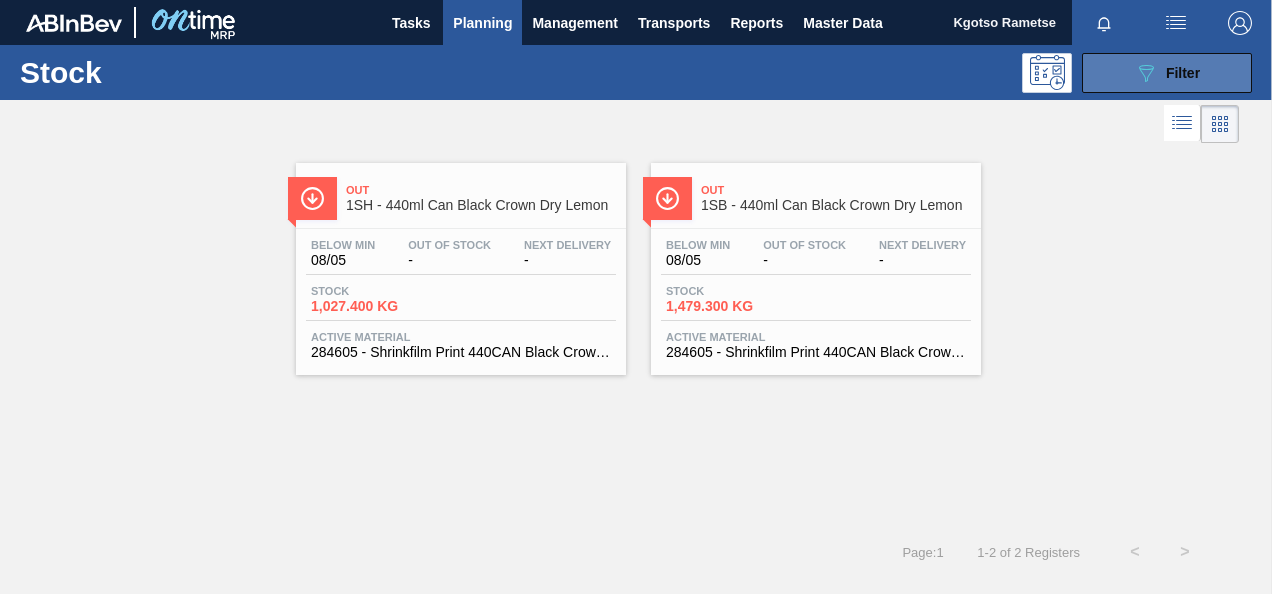 click on "089F7B8B-B2A5-4AFE-B5C0-19BA573D28AC Filter" at bounding box center [1167, 73] 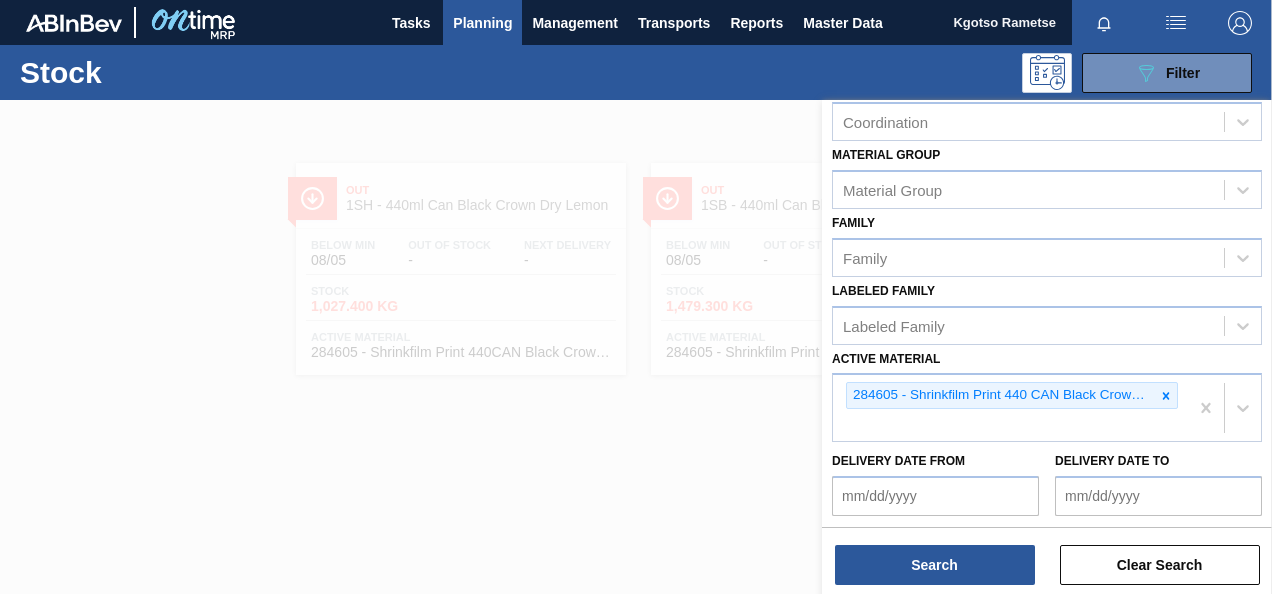 scroll, scrollTop: 387, scrollLeft: 0, axis: vertical 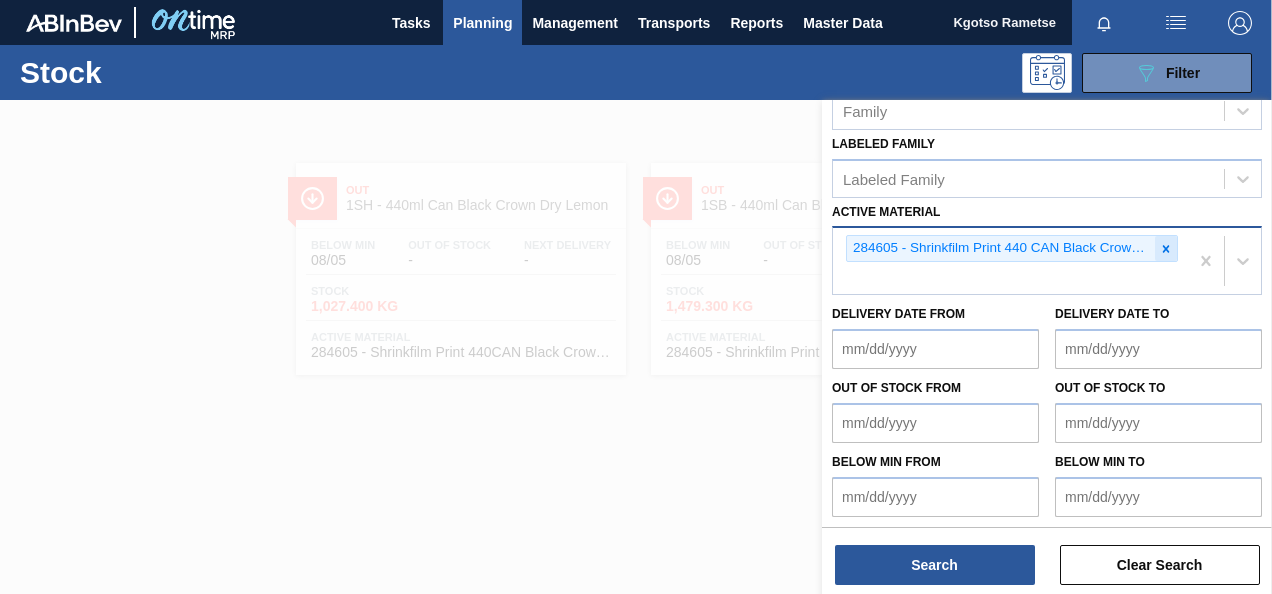 click 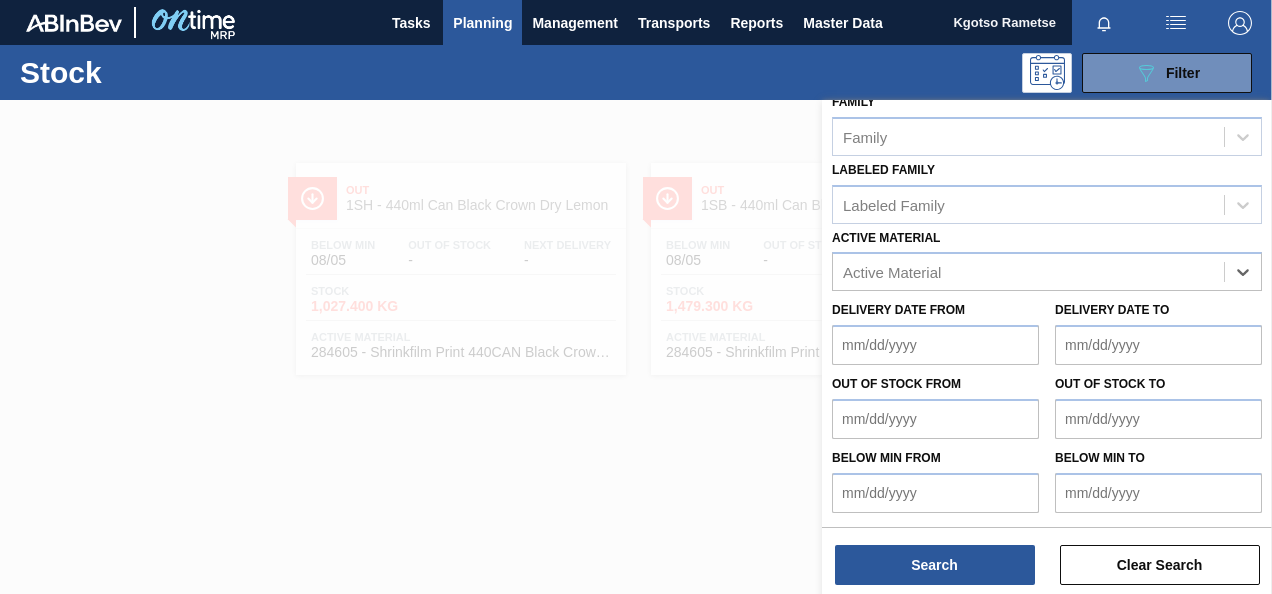 scroll, scrollTop: 358, scrollLeft: 0, axis: vertical 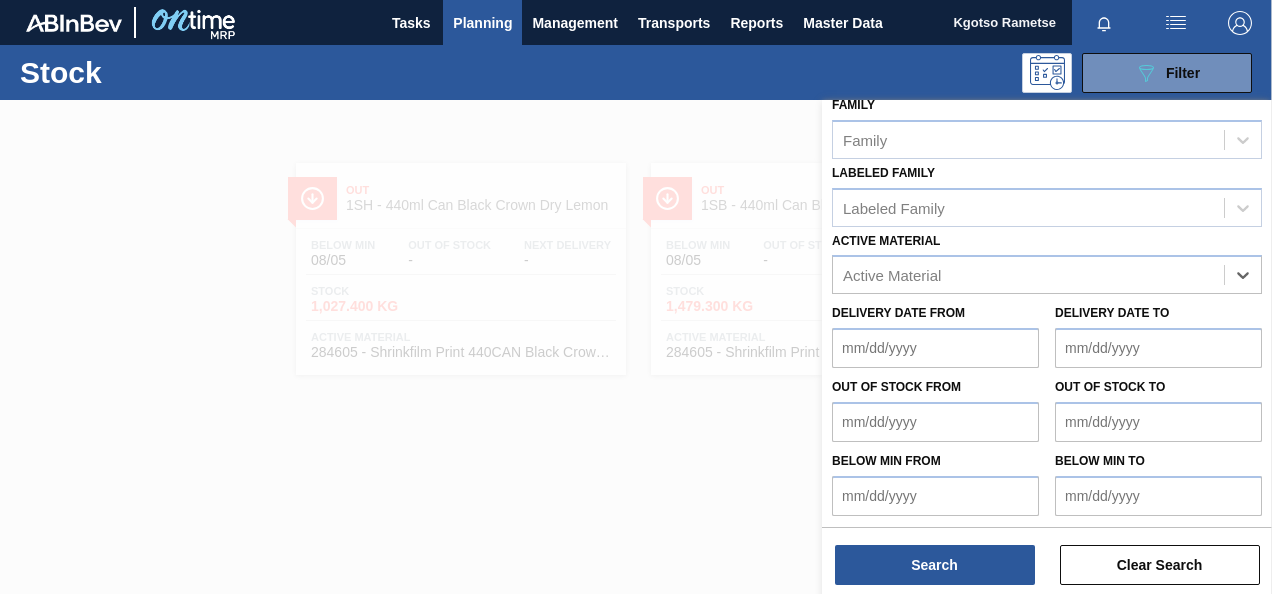 paste on "285187" 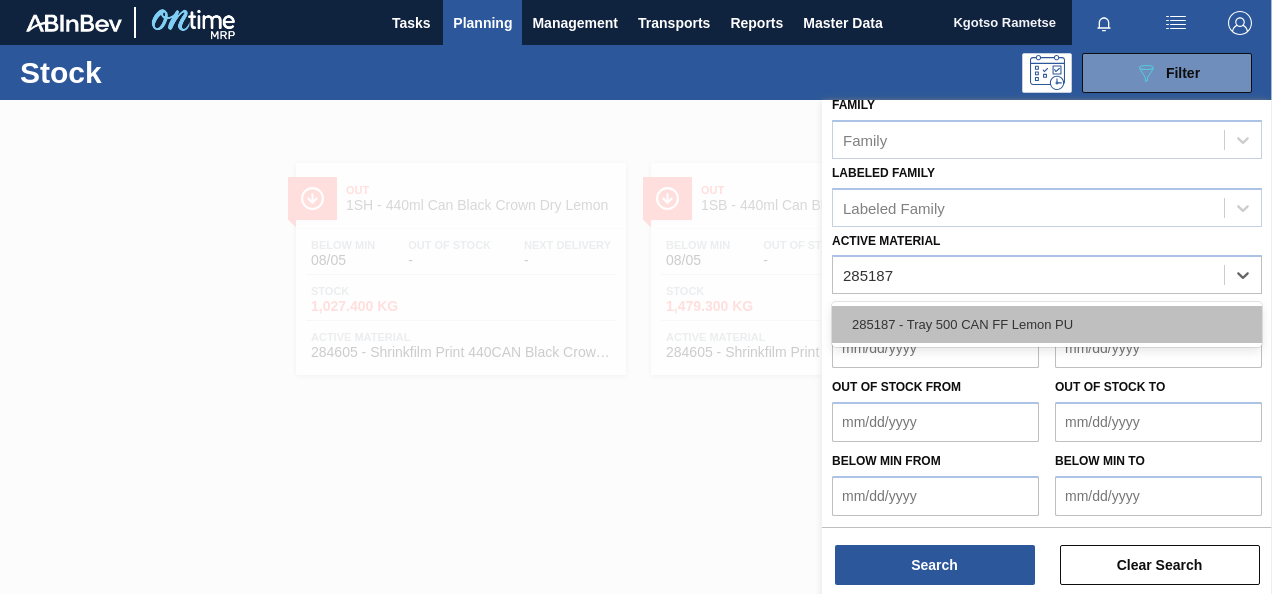 click on "285187 - Tray 500 CAN FF Lemon PU" at bounding box center [1047, 324] 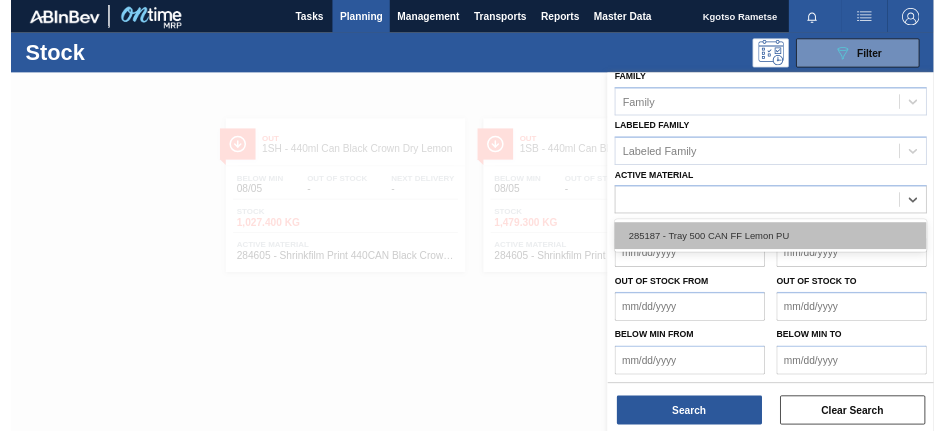 scroll, scrollTop: 362, scrollLeft: 0, axis: vertical 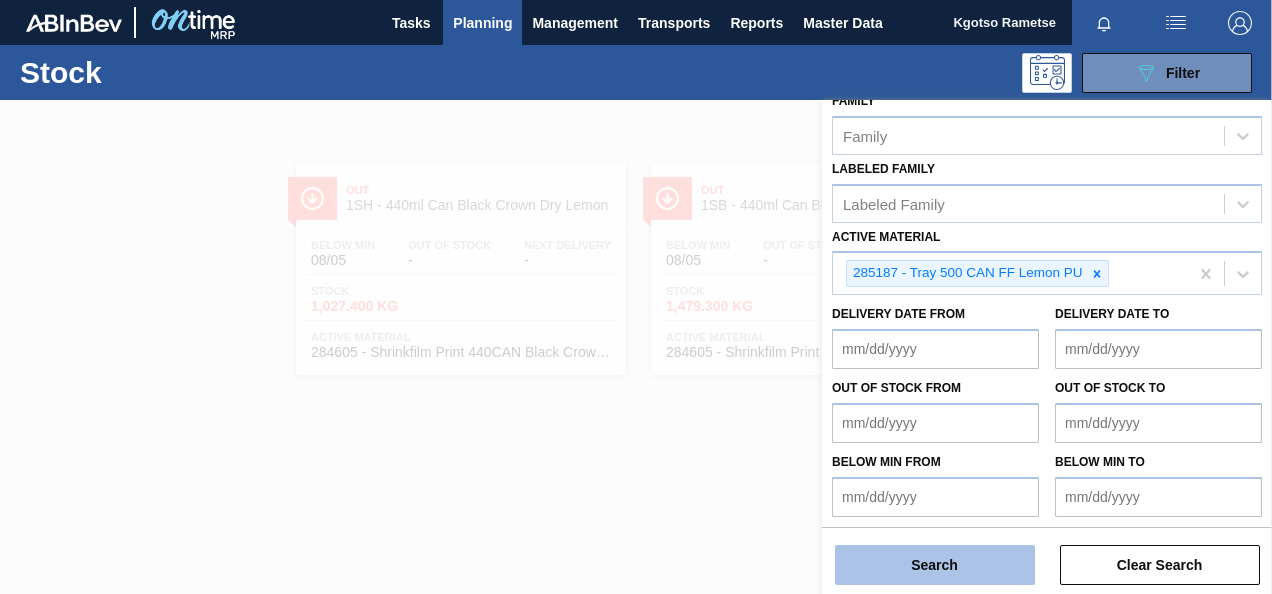 click on "Search" at bounding box center (935, 565) 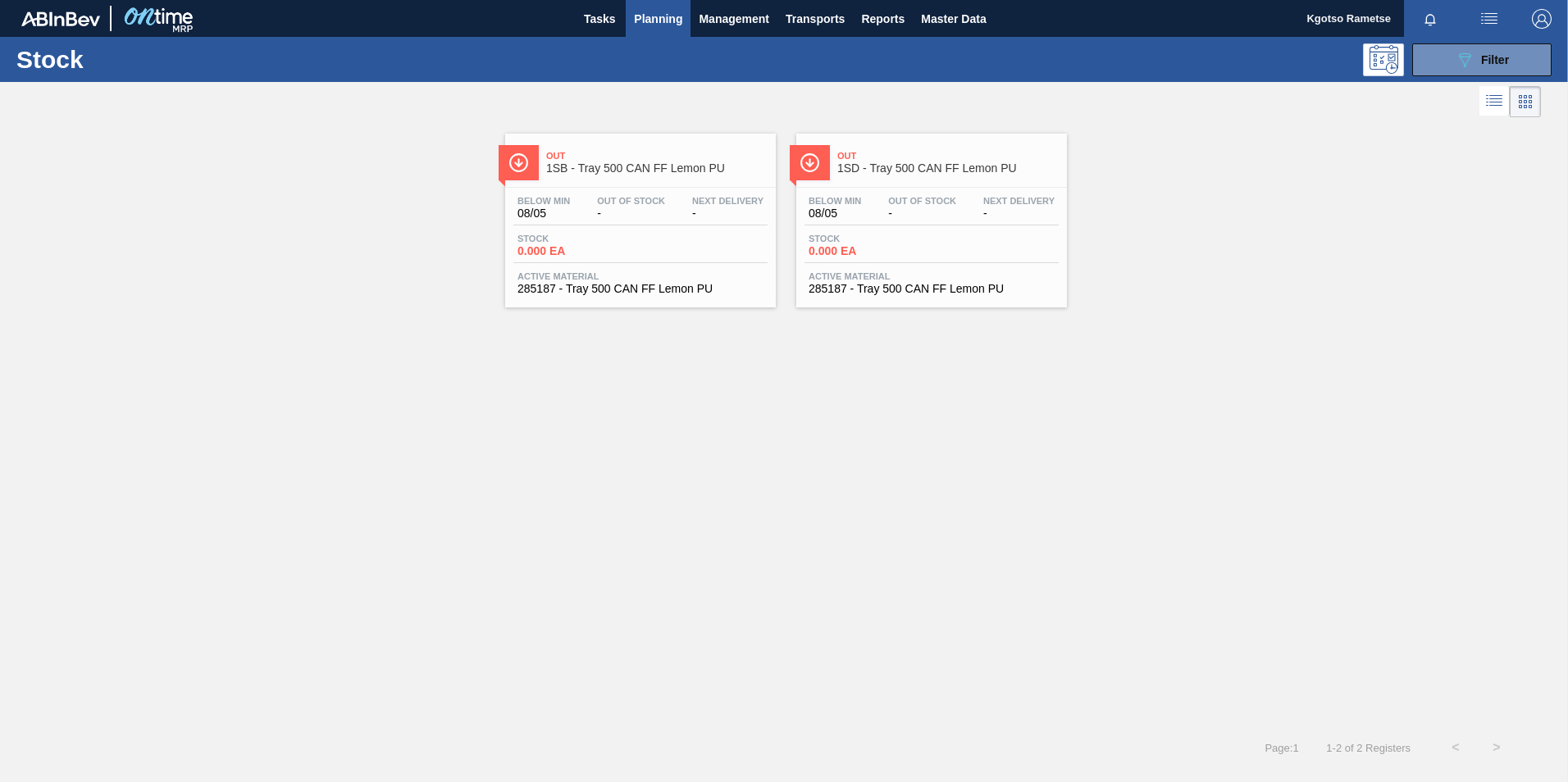 scroll, scrollTop: 5, scrollLeft: 0, axis: vertical 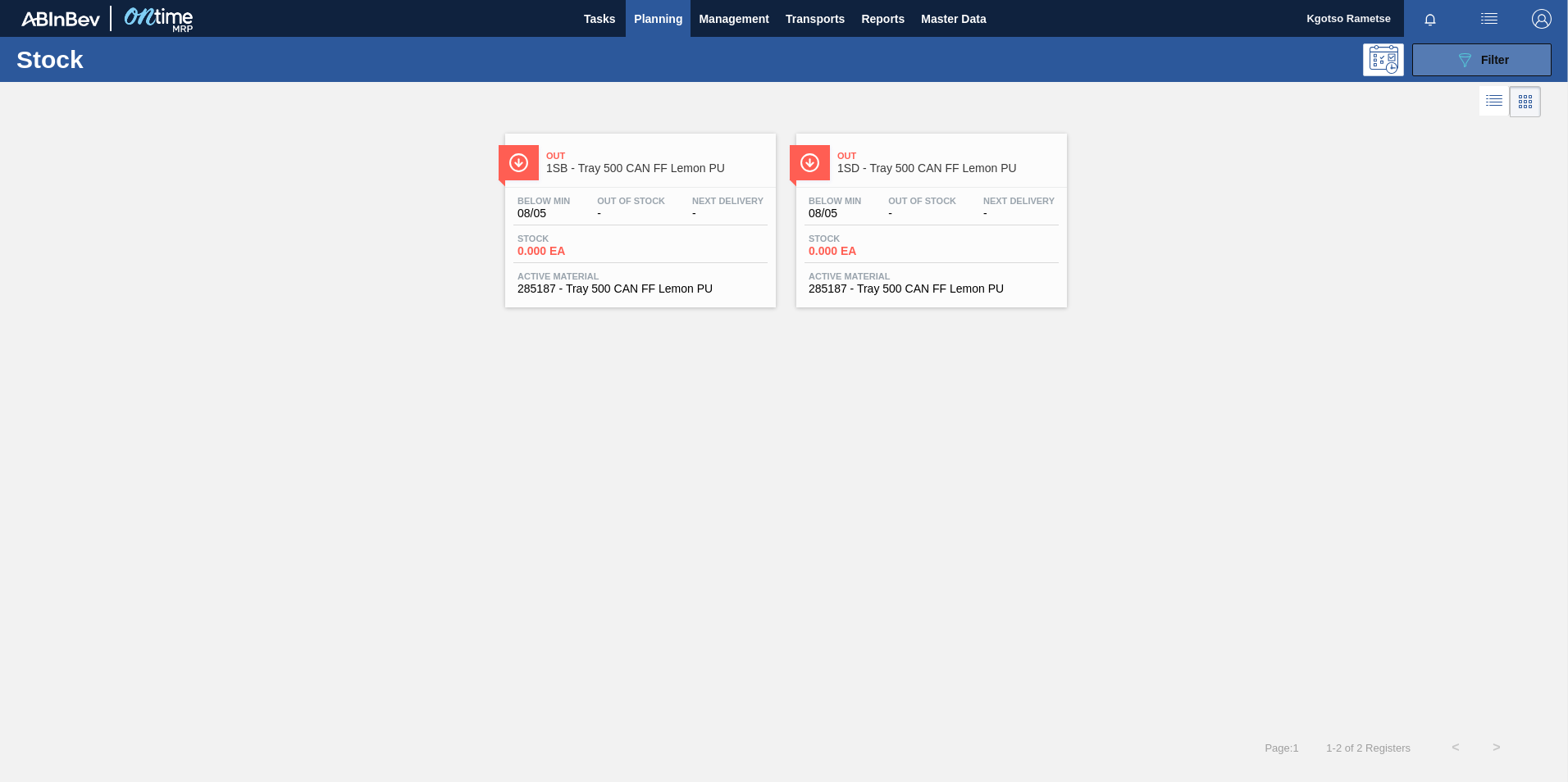 click on "089F7B8B-B2A5-4AFE-B5C0-19BA573D28AC Filter" at bounding box center (1482, 60) 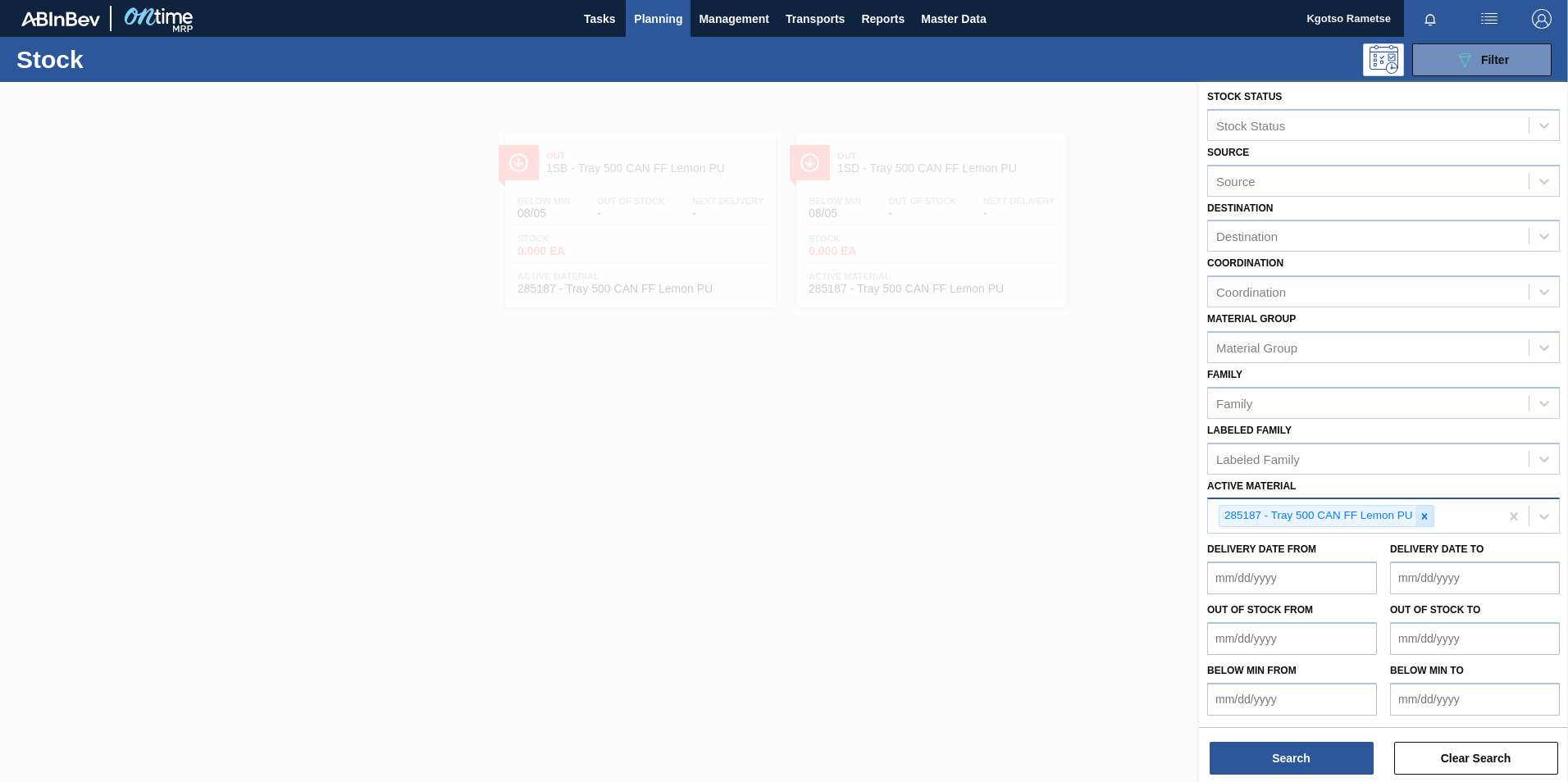 click 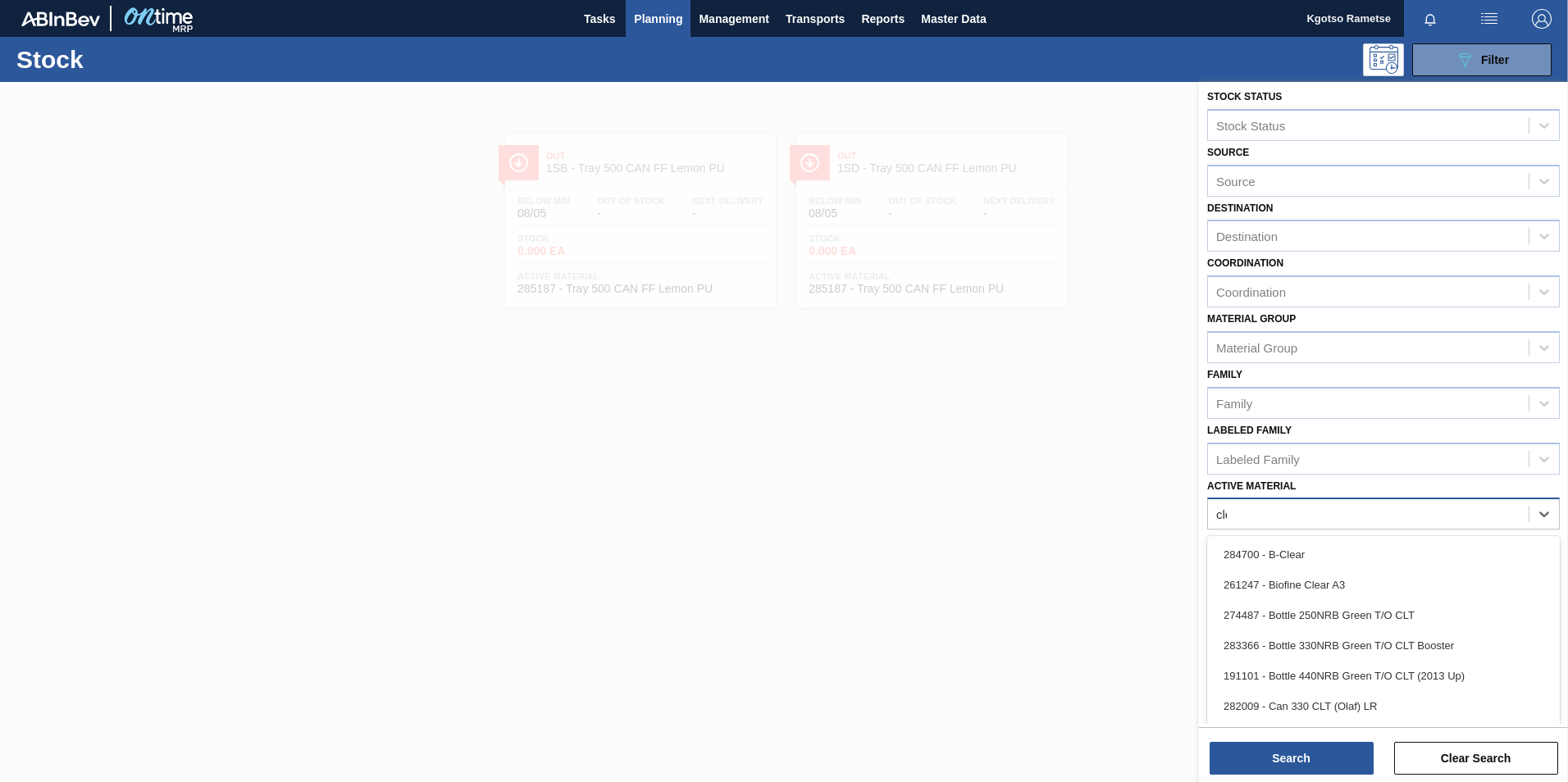 scroll, scrollTop: 1, scrollLeft: 0, axis: vertical 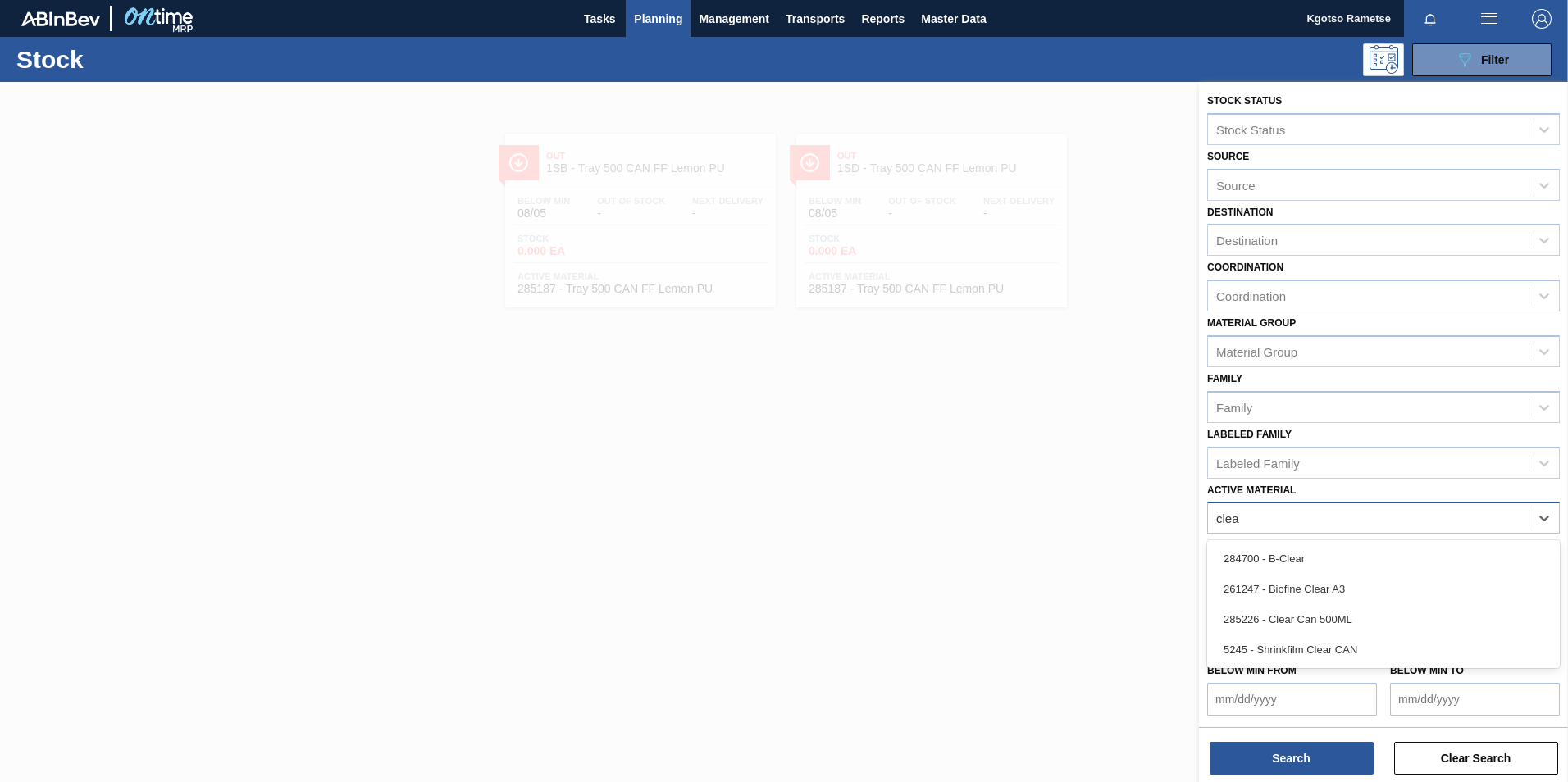 type on "clear" 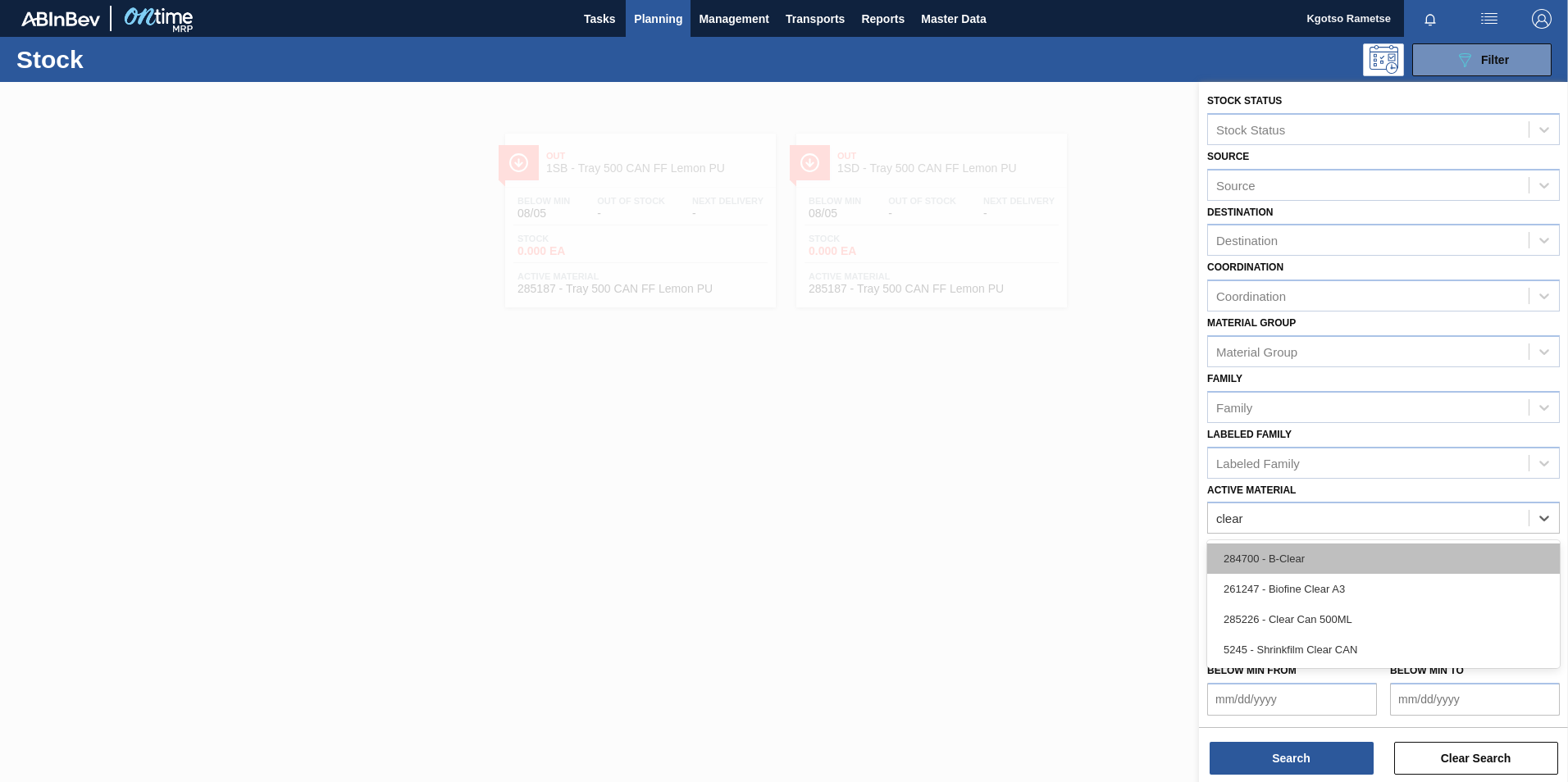 click on "284700 - B-Clear" at bounding box center (1383, 558) 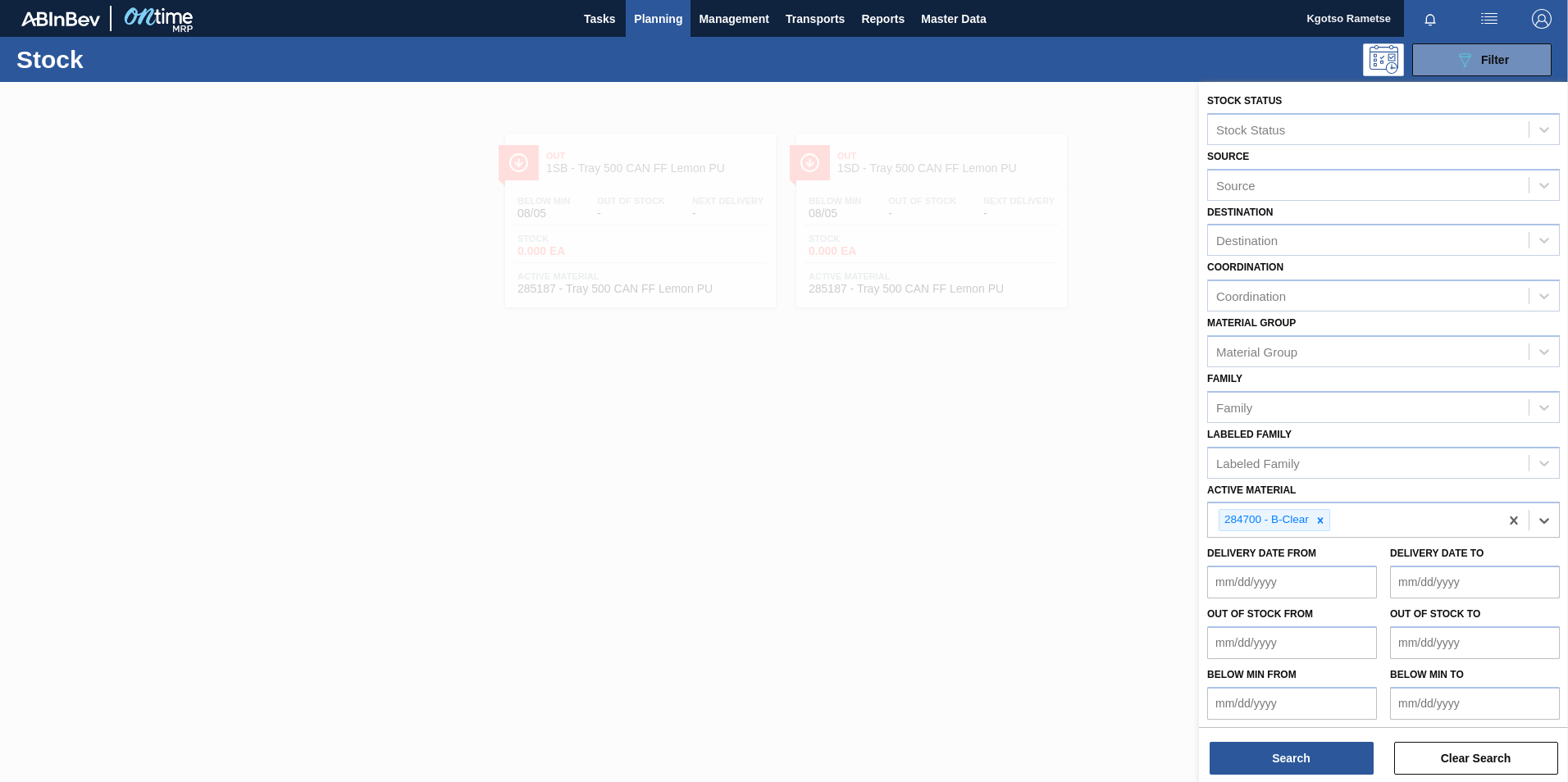 scroll, scrollTop: 5, scrollLeft: 0, axis: vertical 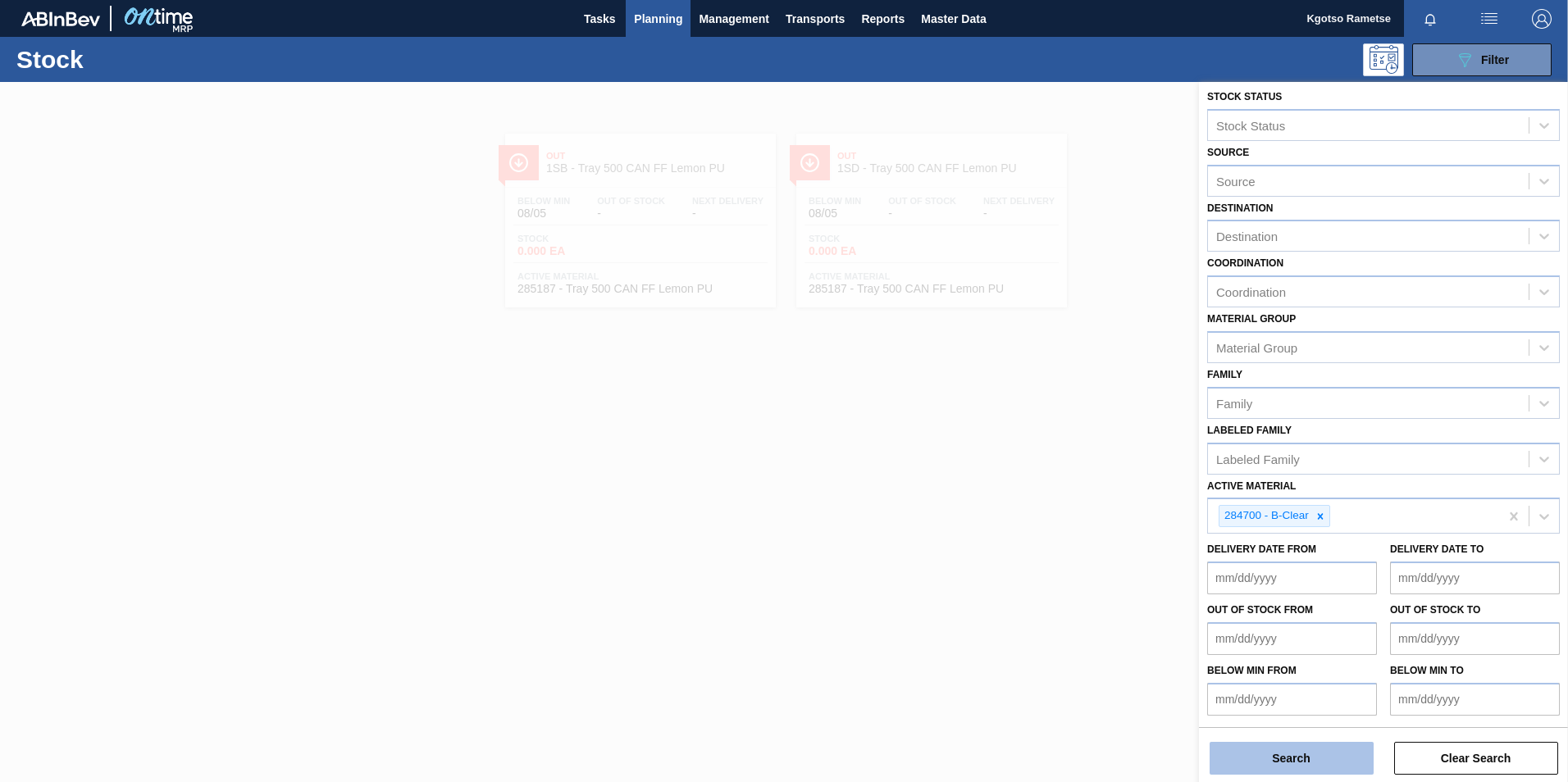 click on "Search" at bounding box center (1292, 758) 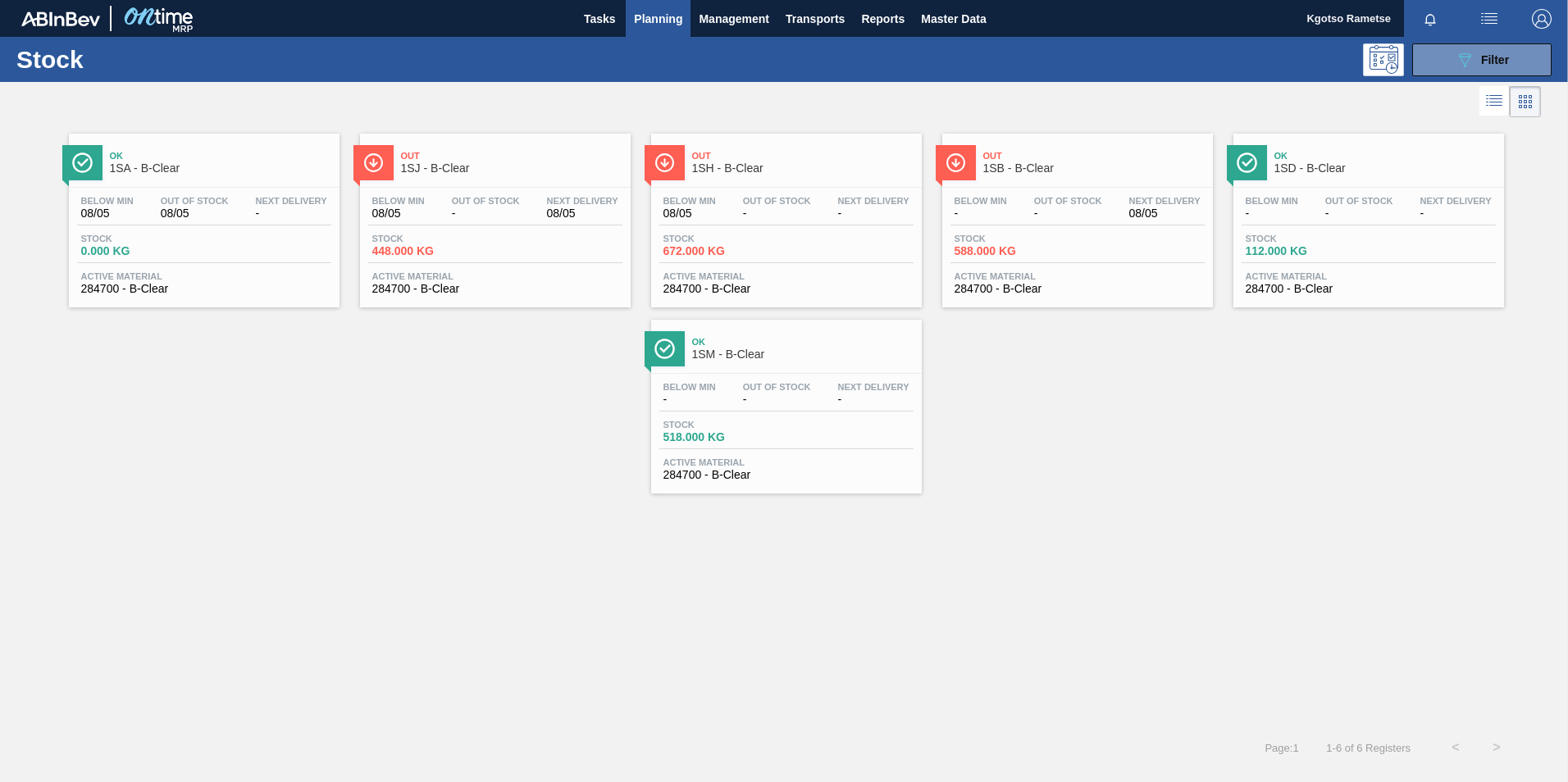 scroll, scrollTop: 2, scrollLeft: 0, axis: vertical 